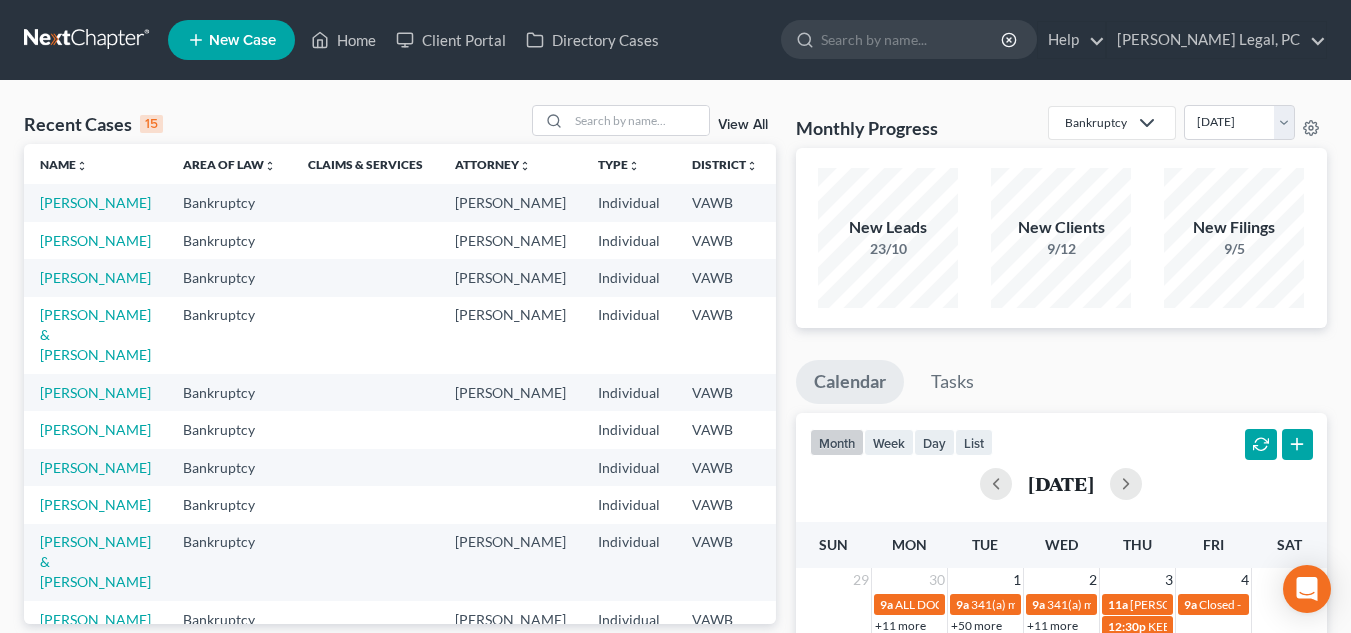 scroll, scrollTop: 0, scrollLeft: 0, axis: both 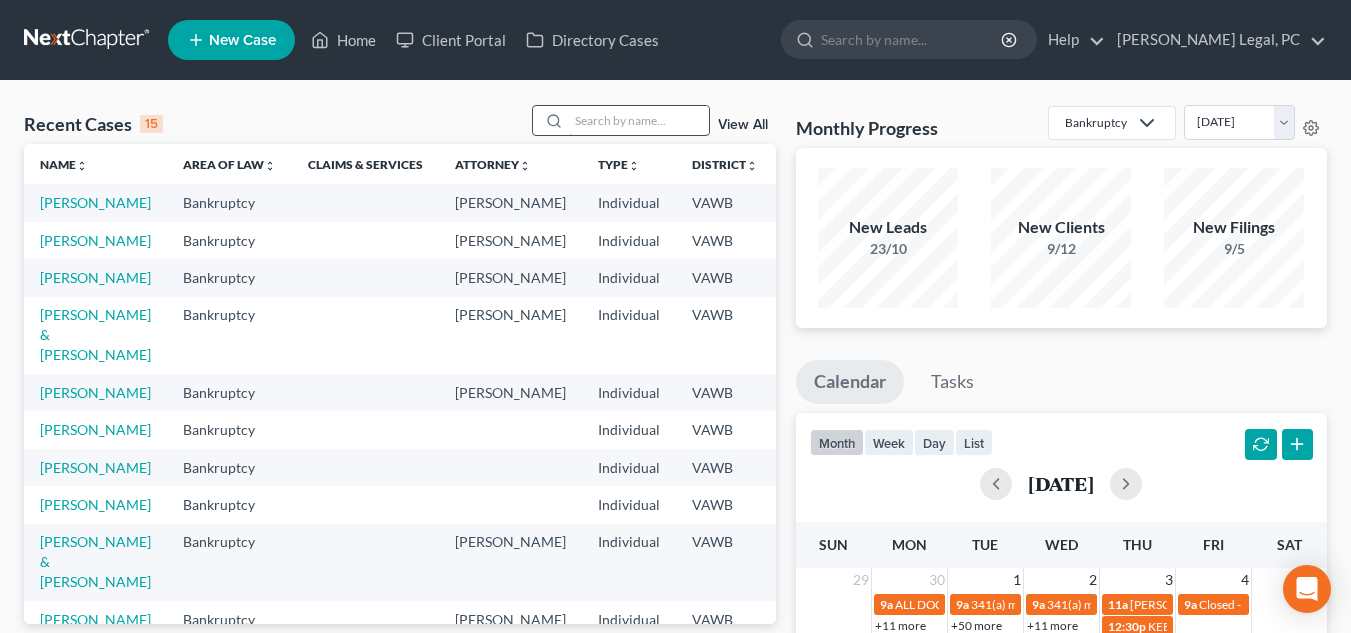 click at bounding box center [639, 120] 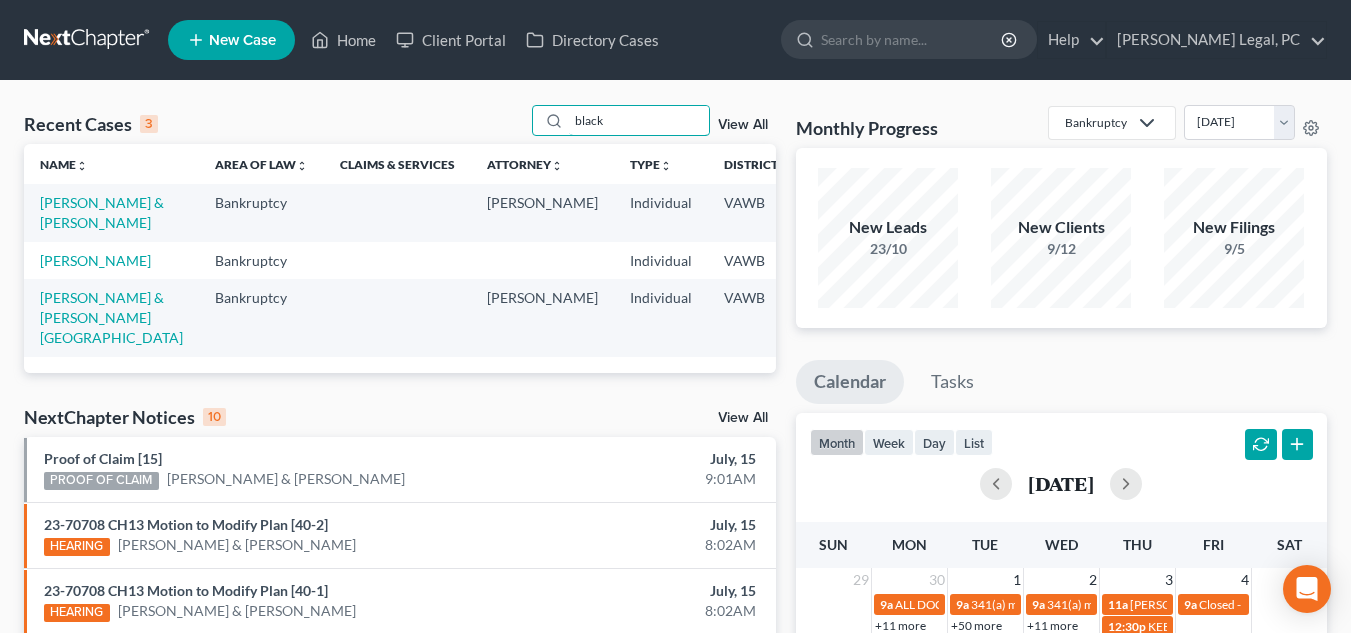 type on "black" 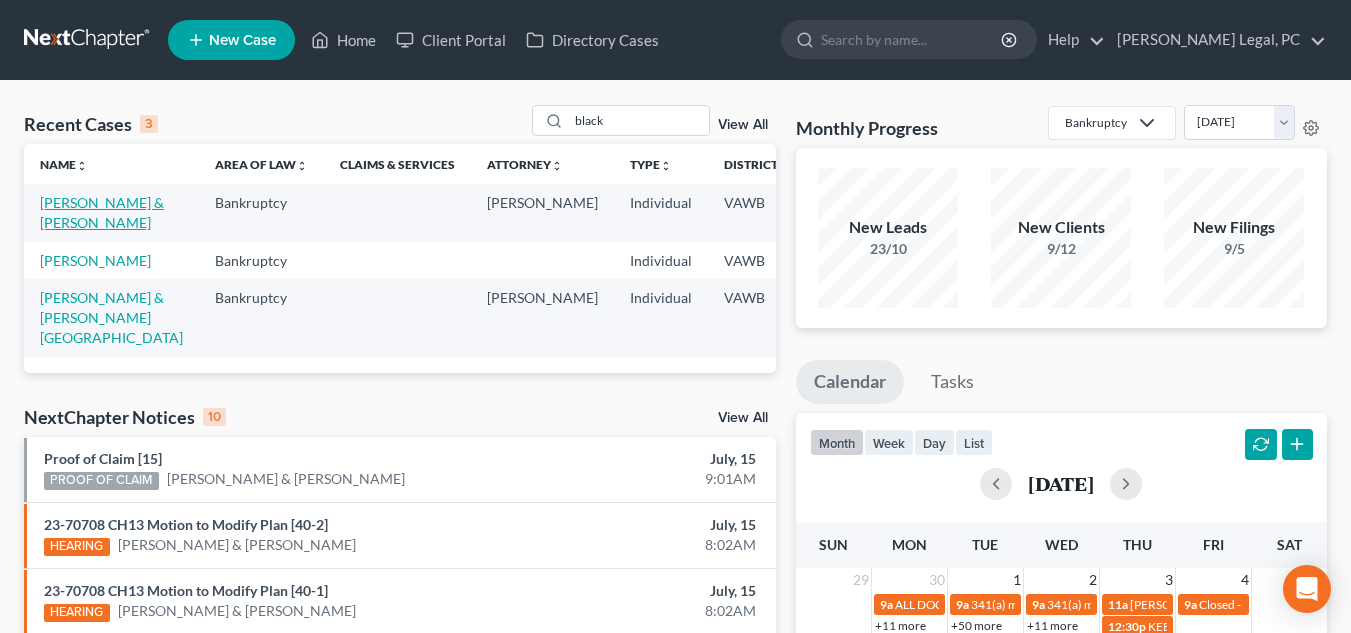 click on "[PERSON_NAME] & [PERSON_NAME]" at bounding box center [102, 212] 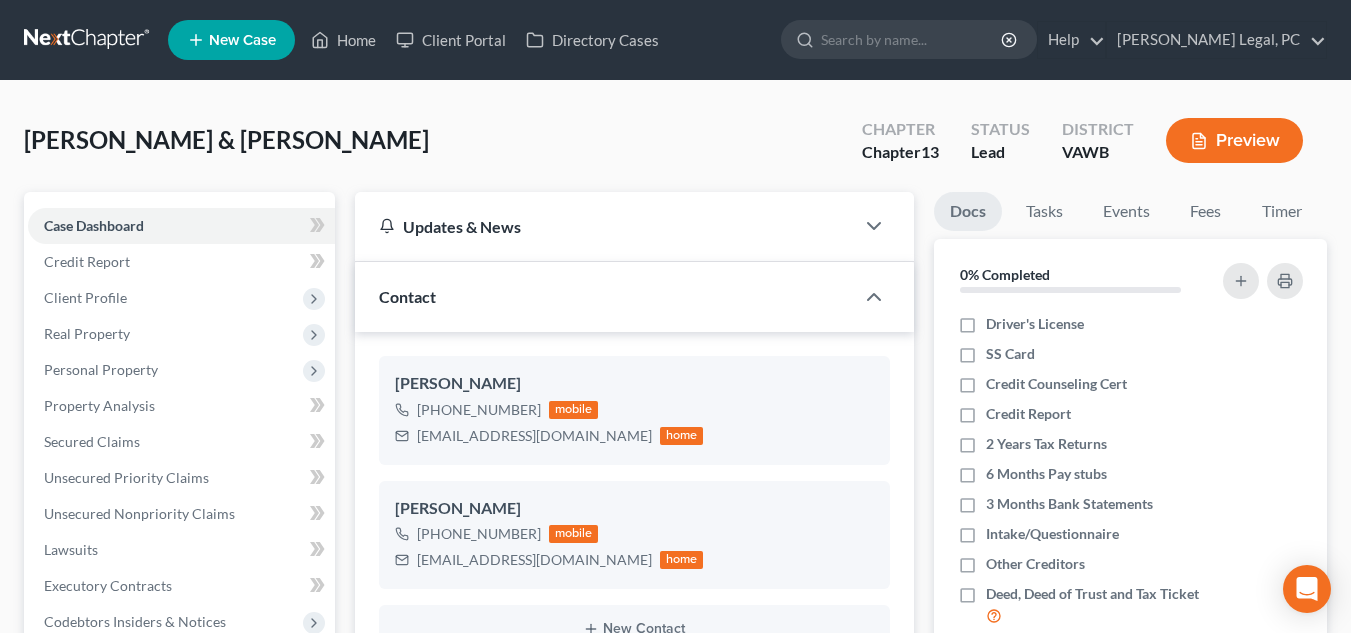 scroll, scrollTop: 165, scrollLeft: 0, axis: vertical 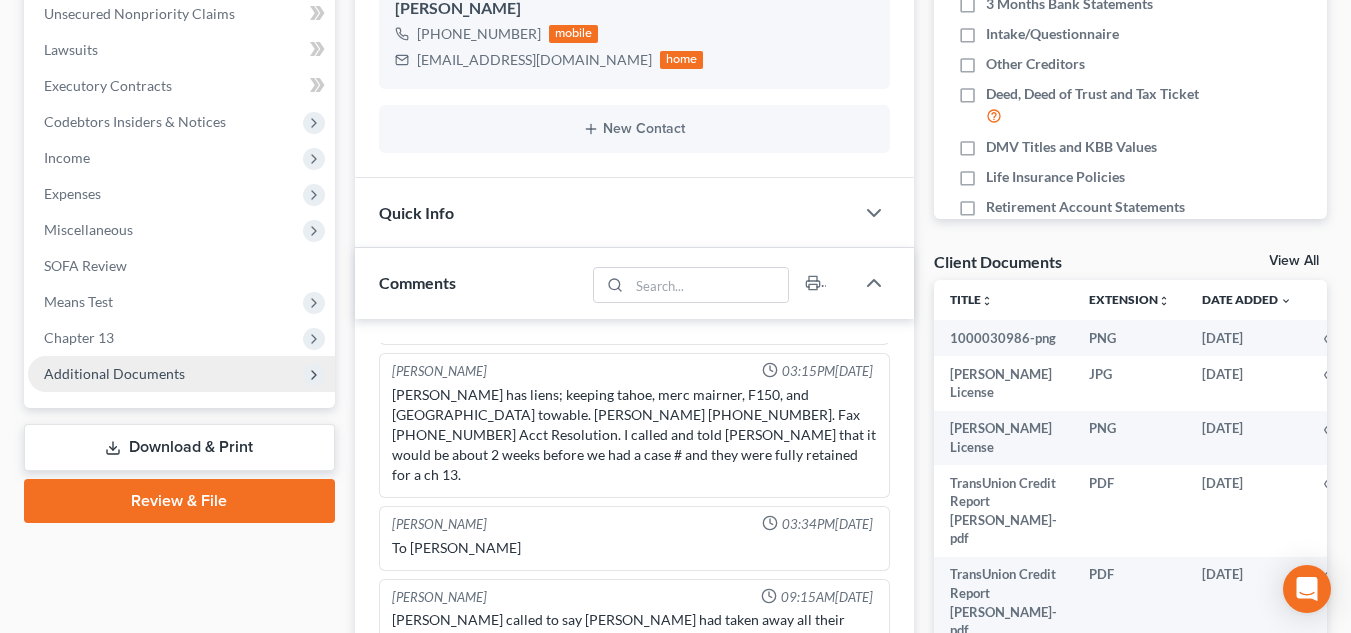 click on "Additional Documents" at bounding box center [181, 374] 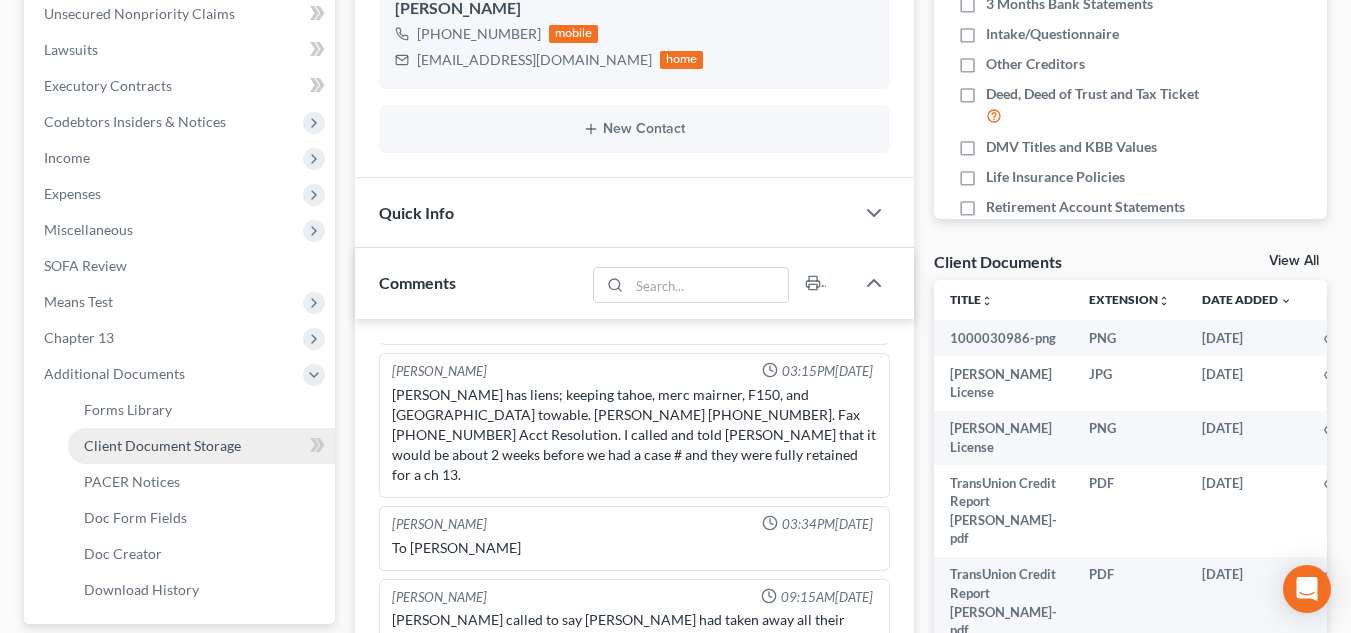 click on "Client Document Storage" at bounding box center [162, 445] 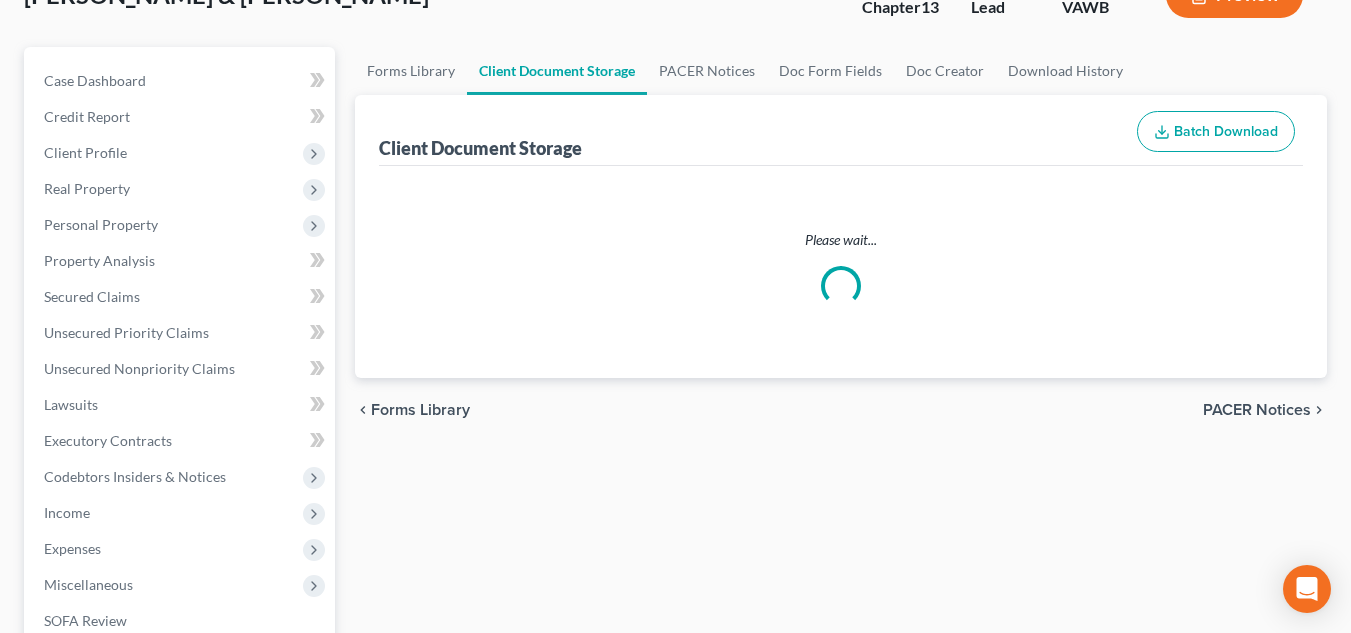 scroll, scrollTop: 0, scrollLeft: 0, axis: both 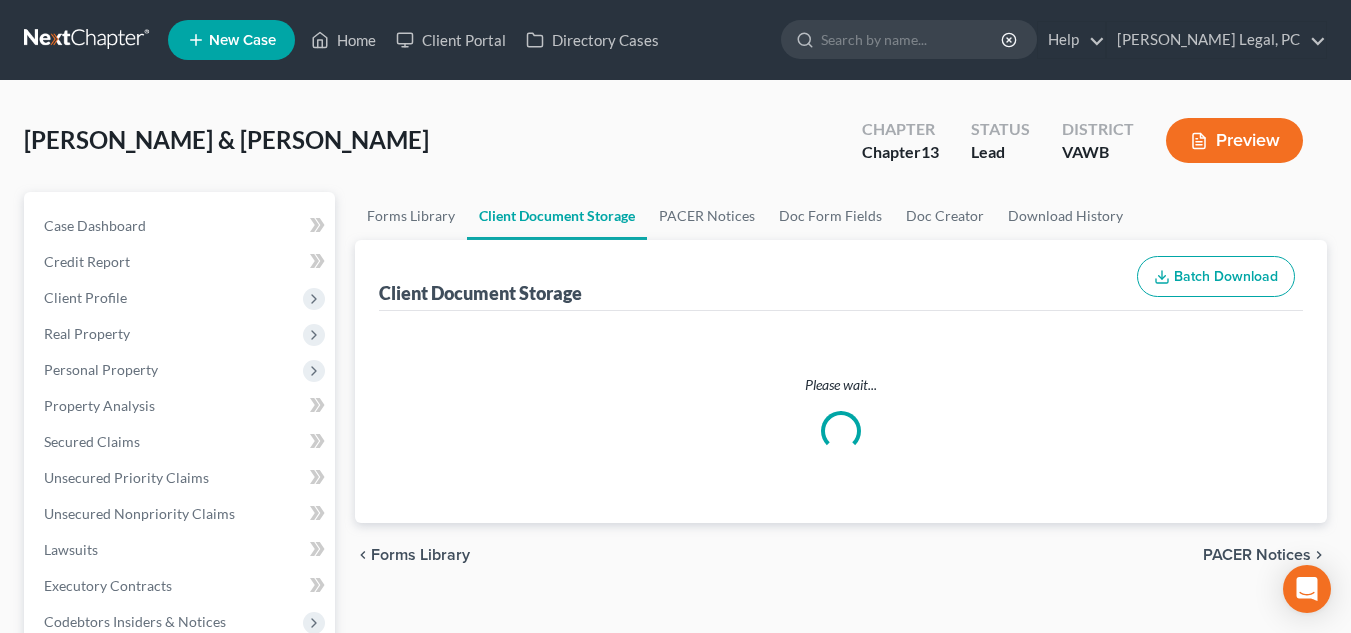 select on "0" 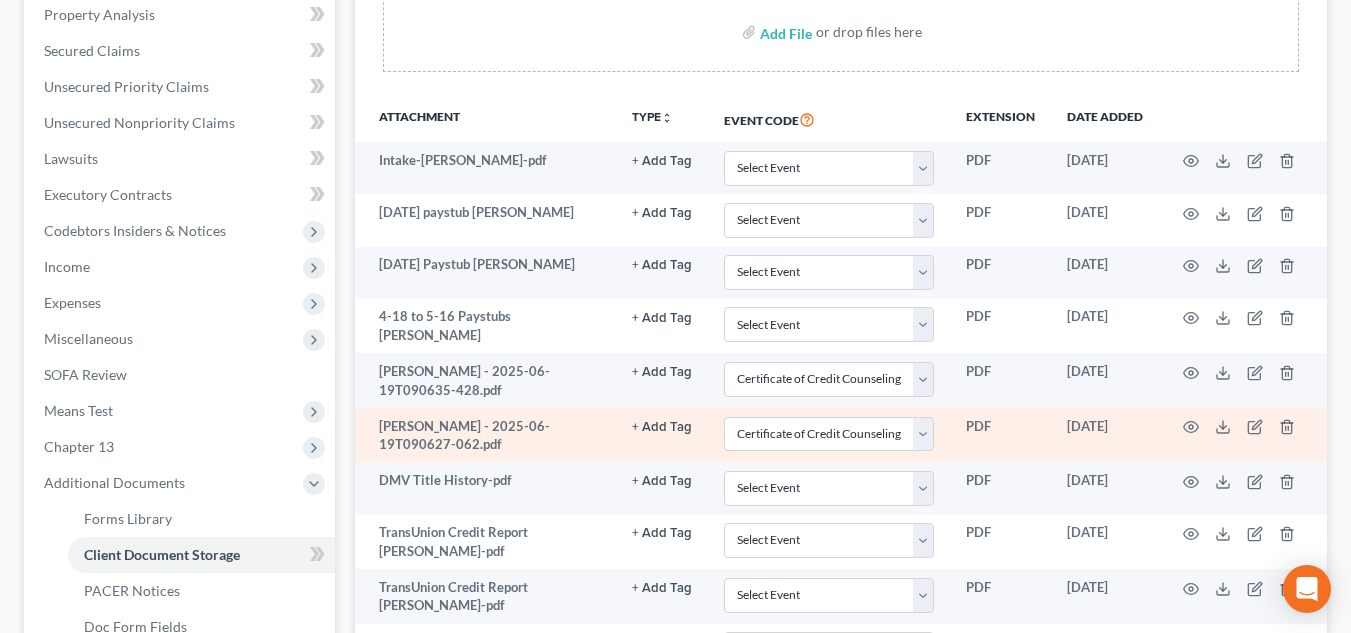 scroll, scrollTop: 400, scrollLeft: 0, axis: vertical 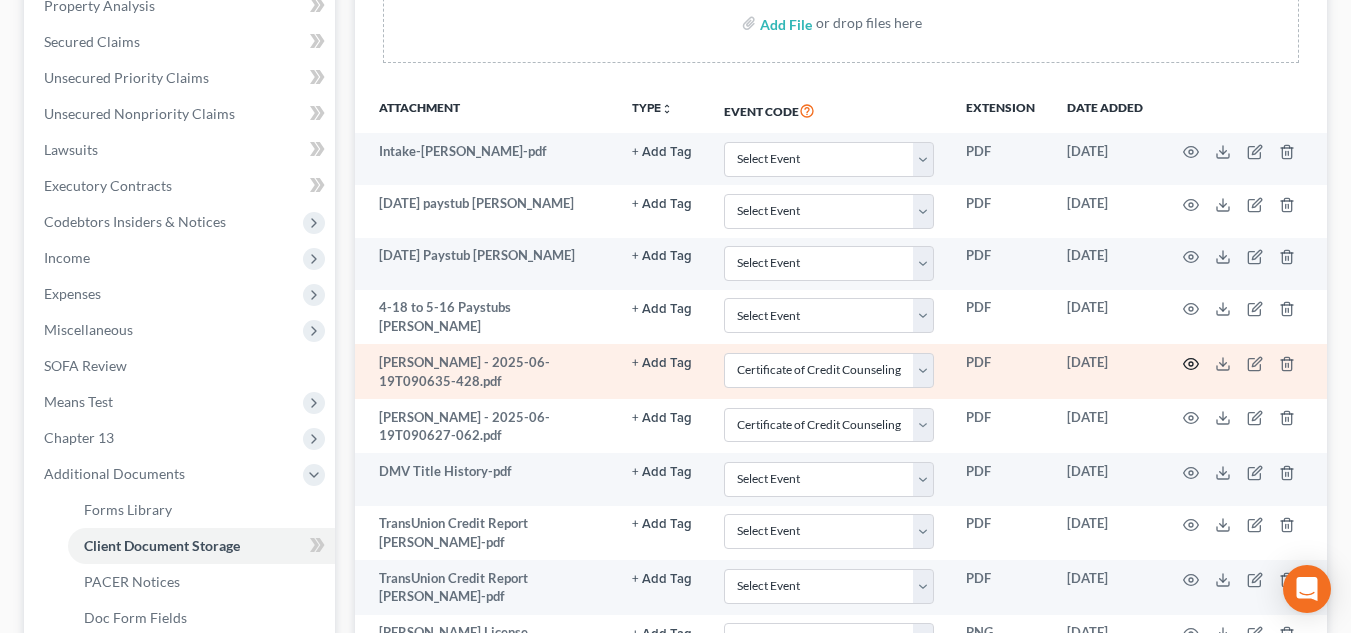 click 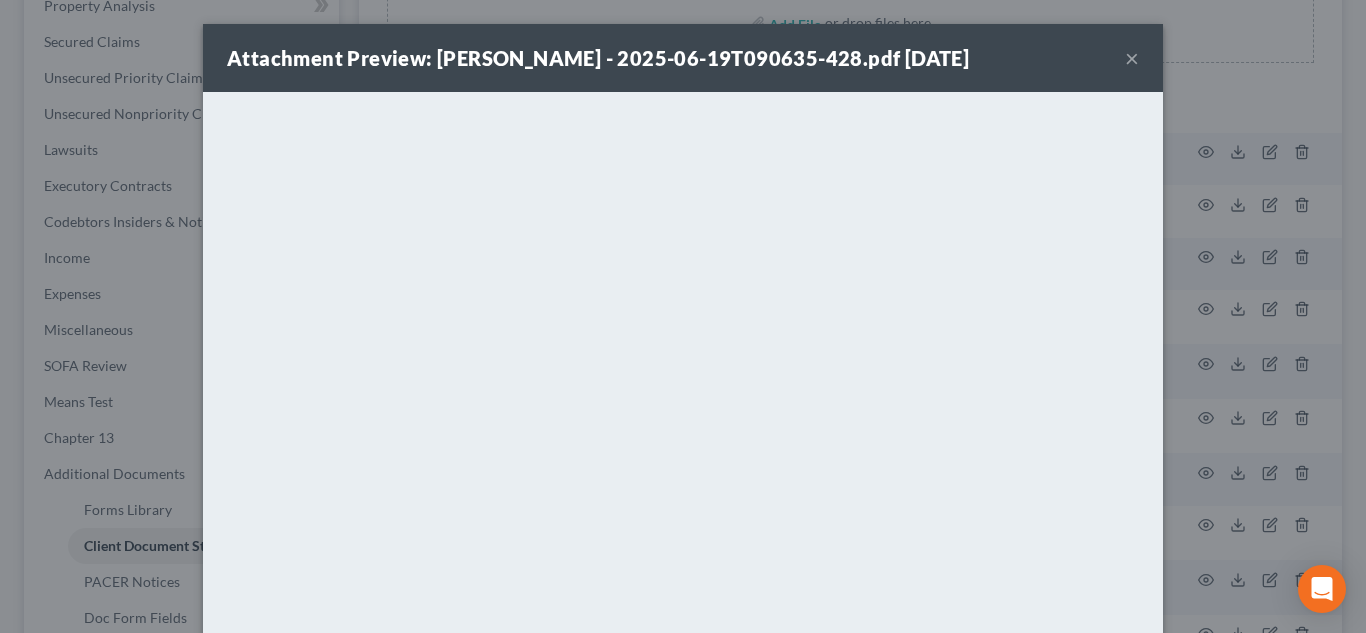 click on "×" at bounding box center [1132, 58] 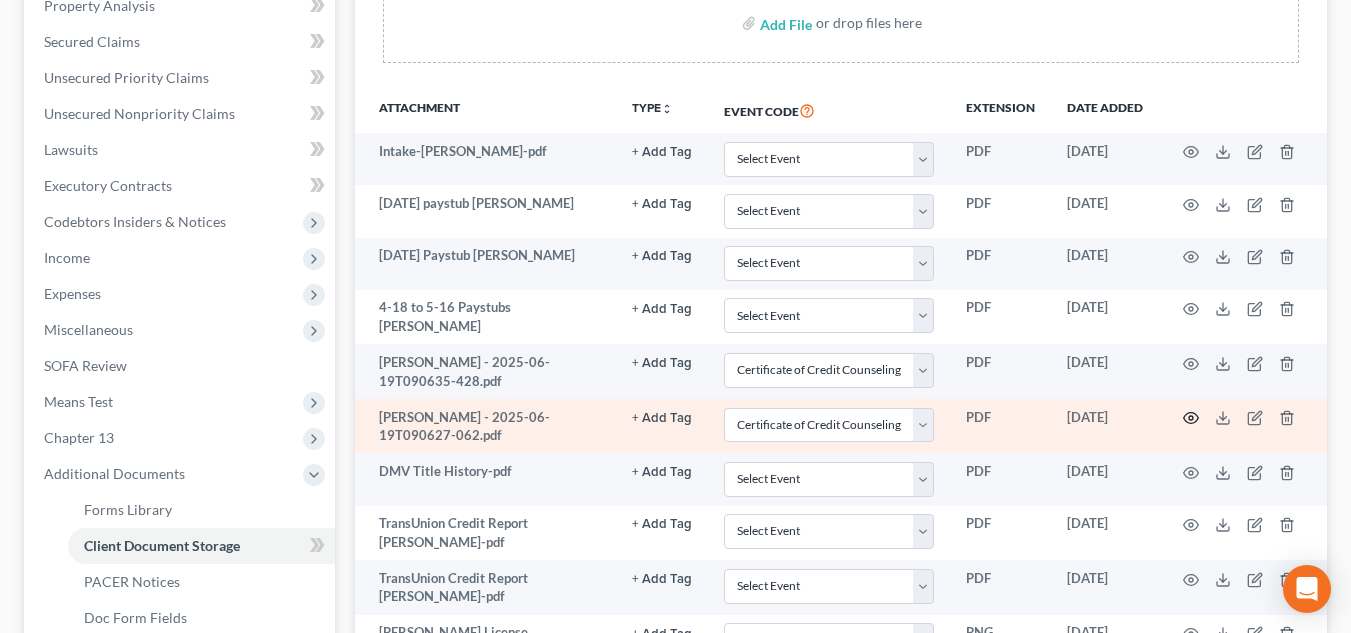 click 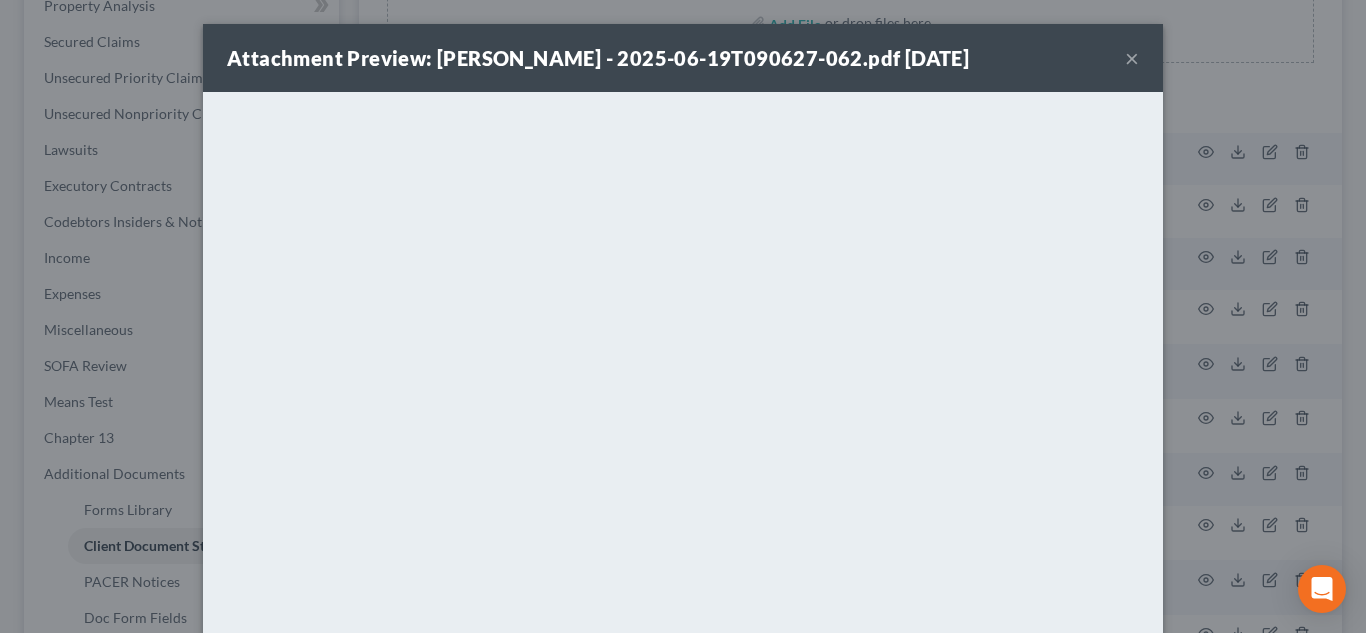 click on "×" at bounding box center [1132, 58] 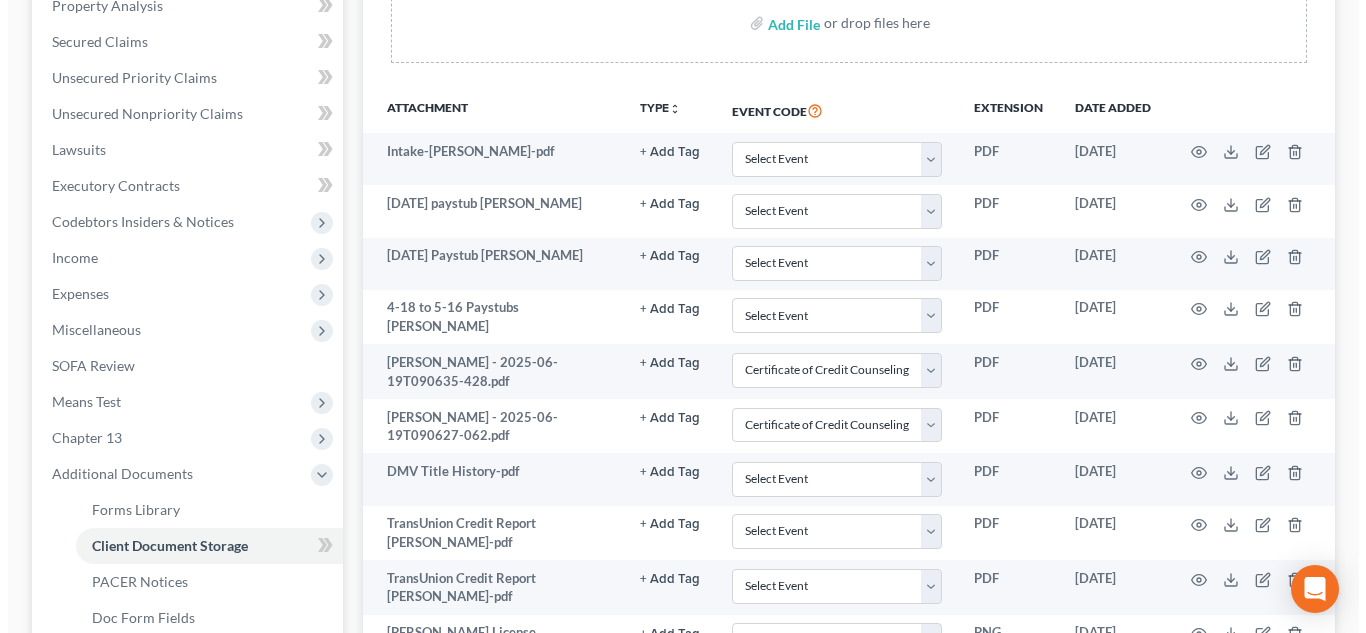 scroll, scrollTop: 619, scrollLeft: 0, axis: vertical 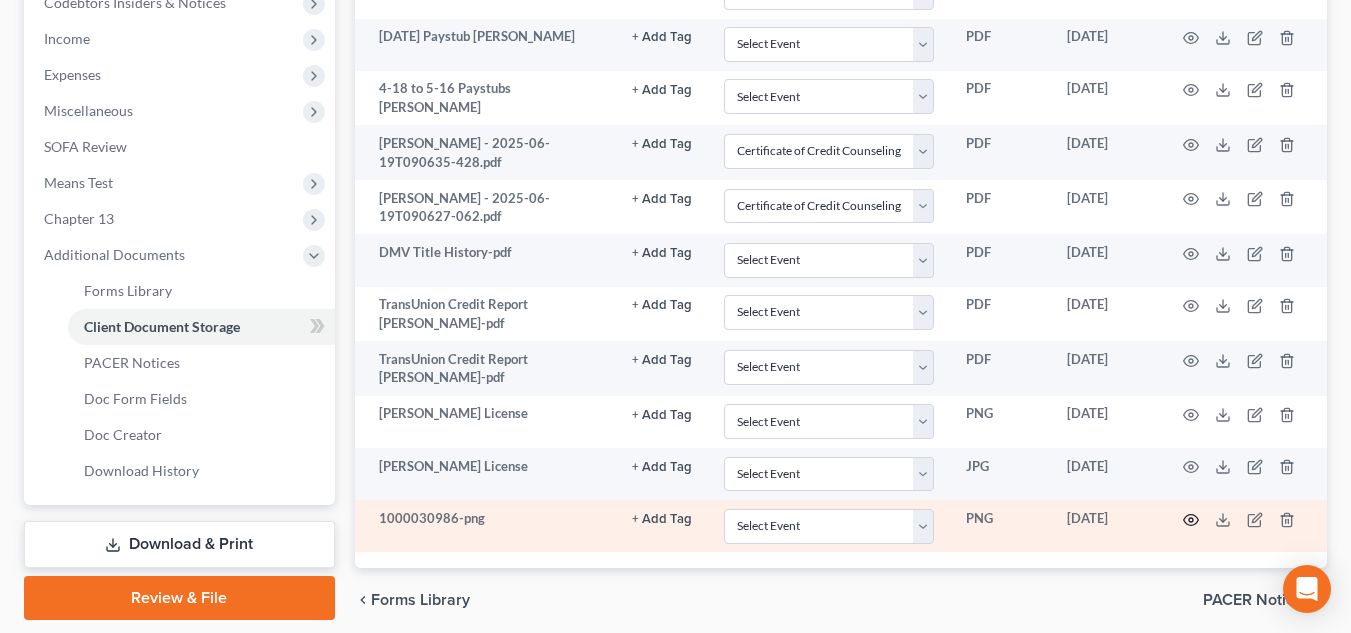 click 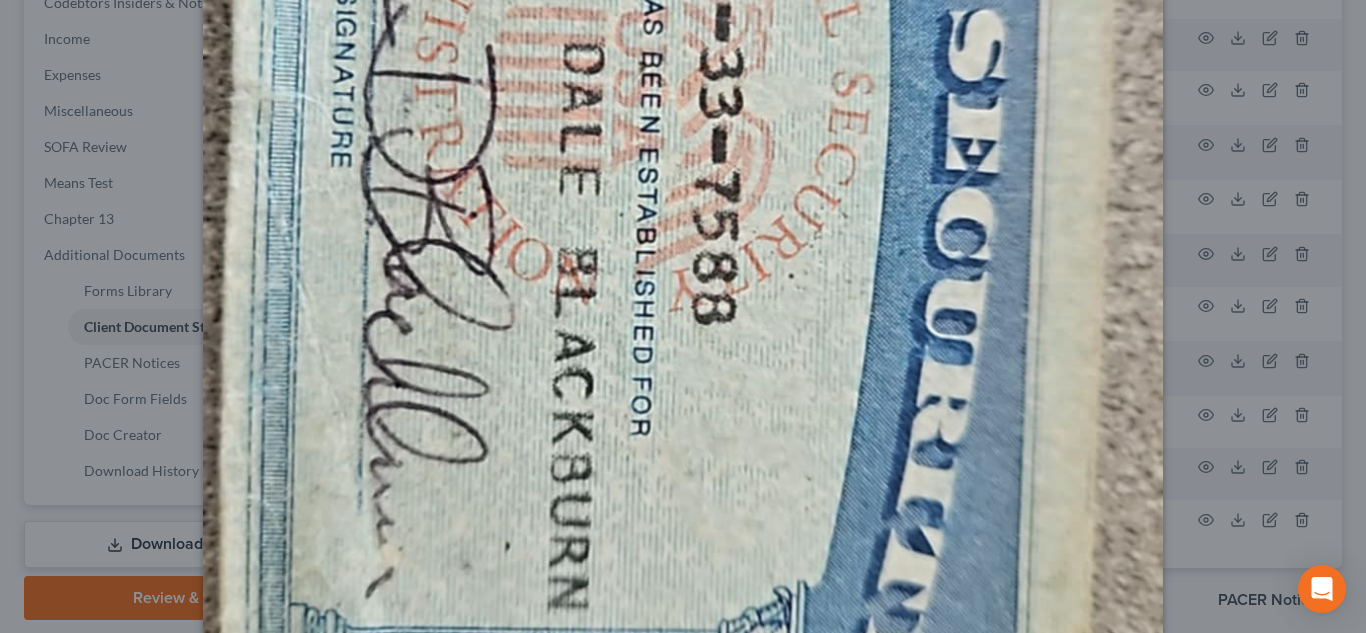 scroll, scrollTop: 877, scrollLeft: 0, axis: vertical 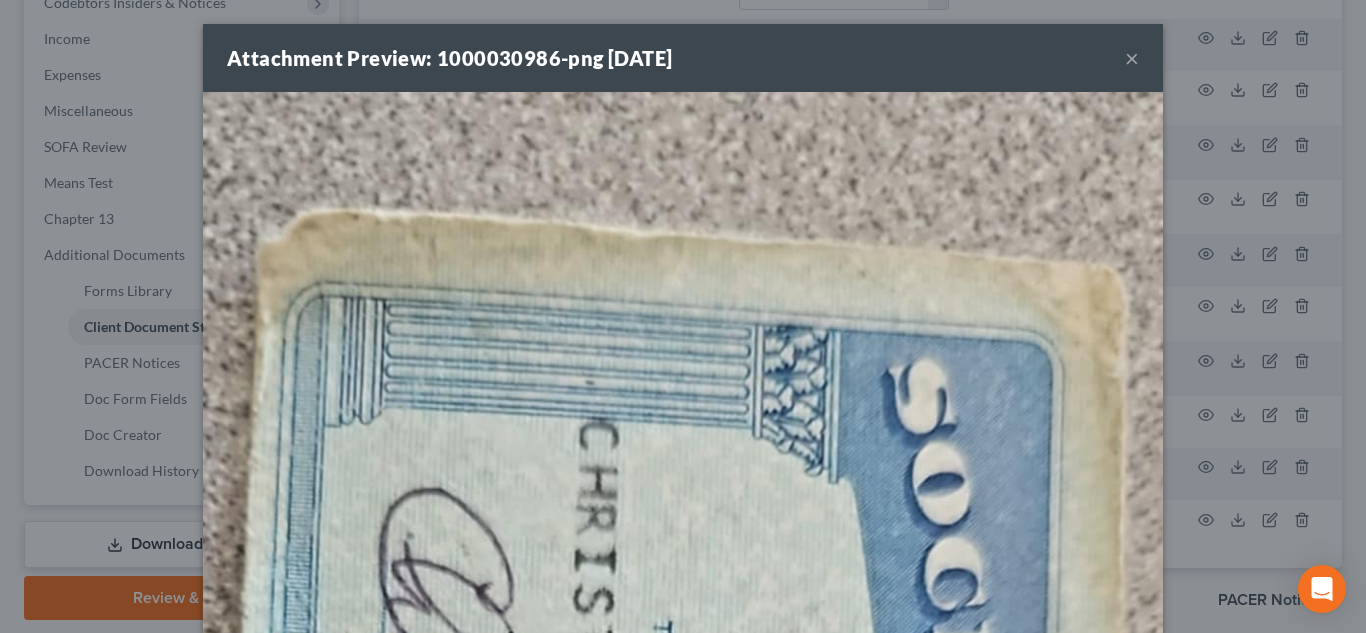 click on "×" at bounding box center [1132, 58] 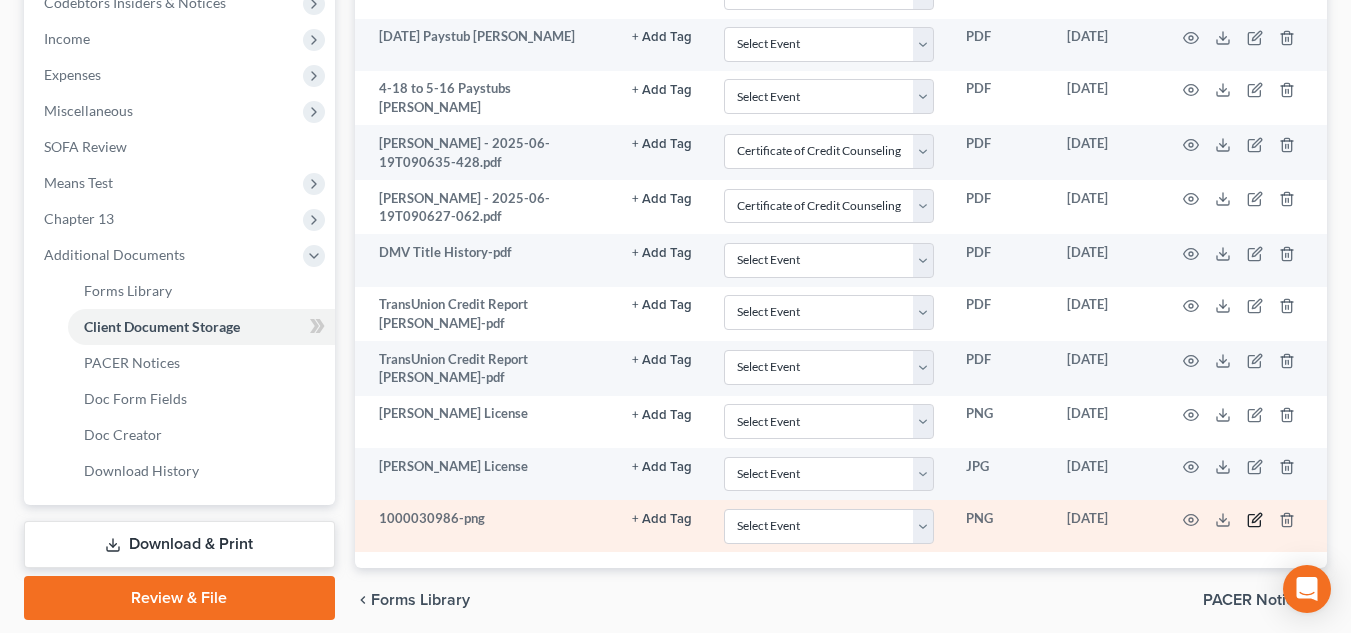 click 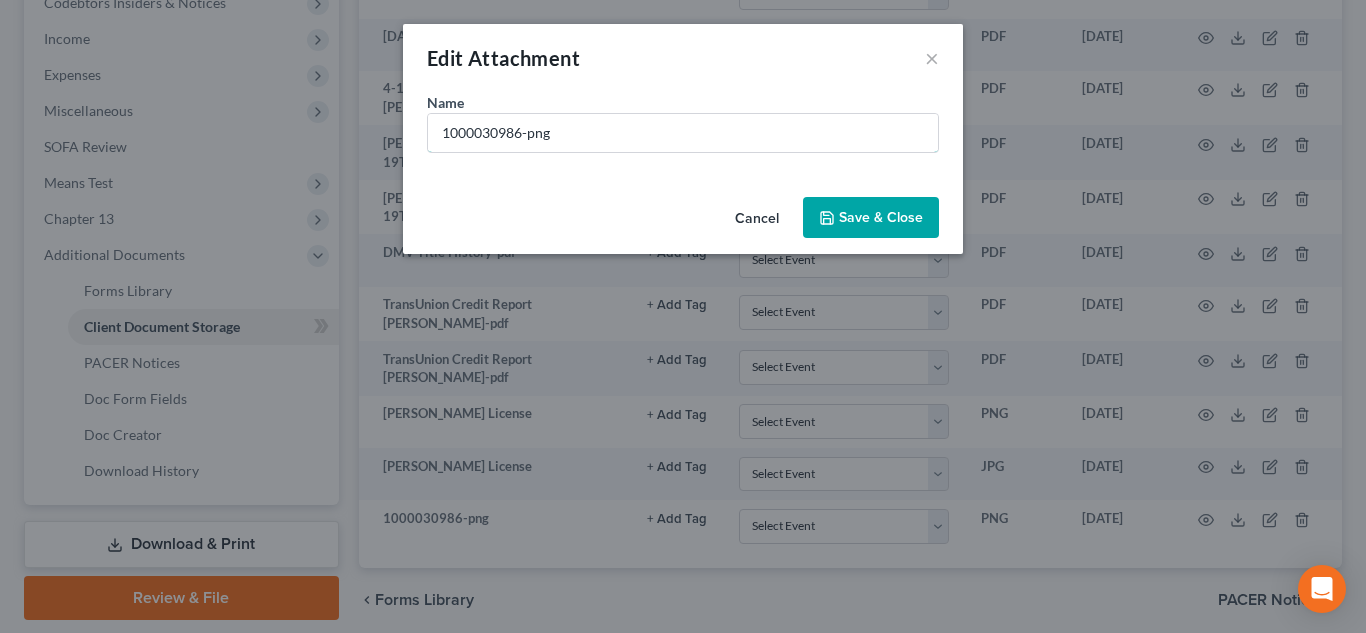 drag, startPoint x: 611, startPoint y: 139, endPoint x: 355, endPoint y: 146, distance: 256.09567 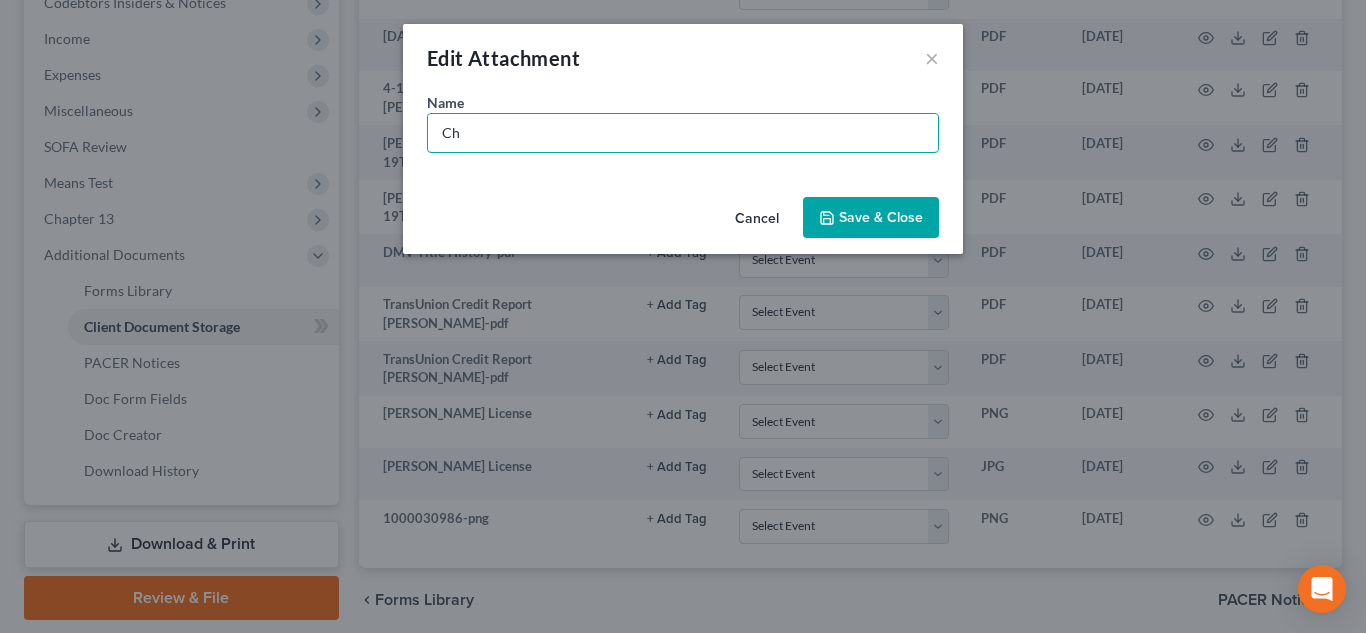 type on "C" 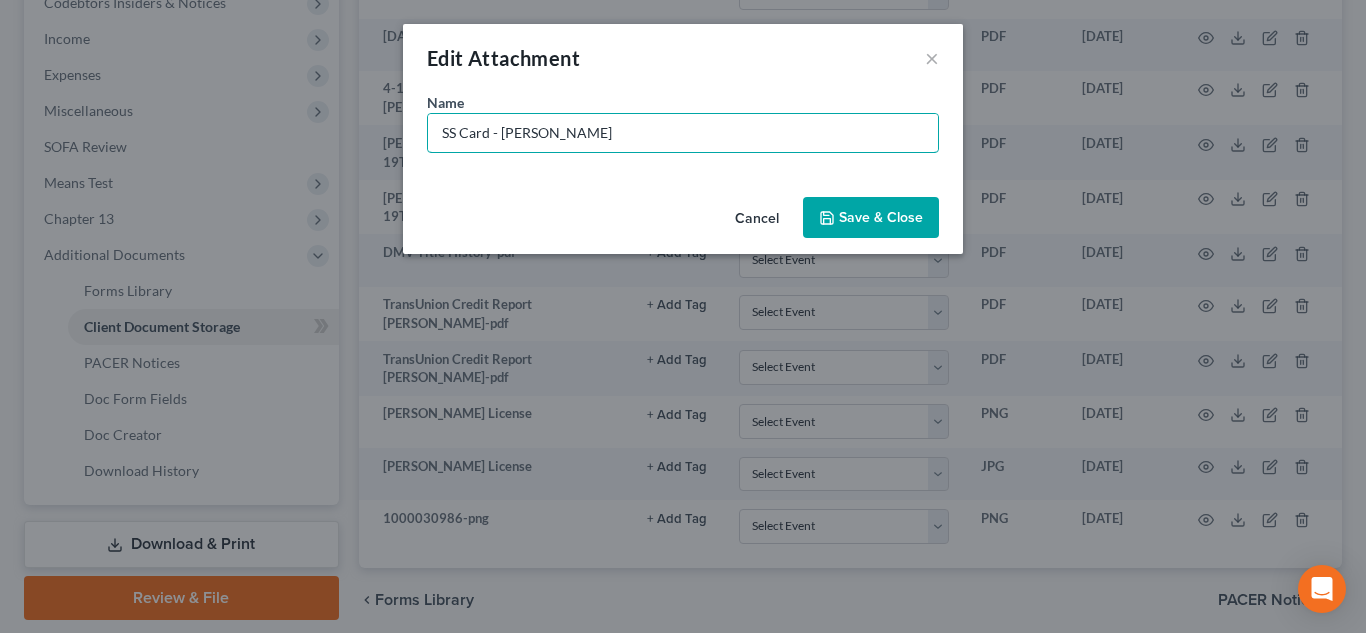 type on "SS Card - [PERSON_NAME]" 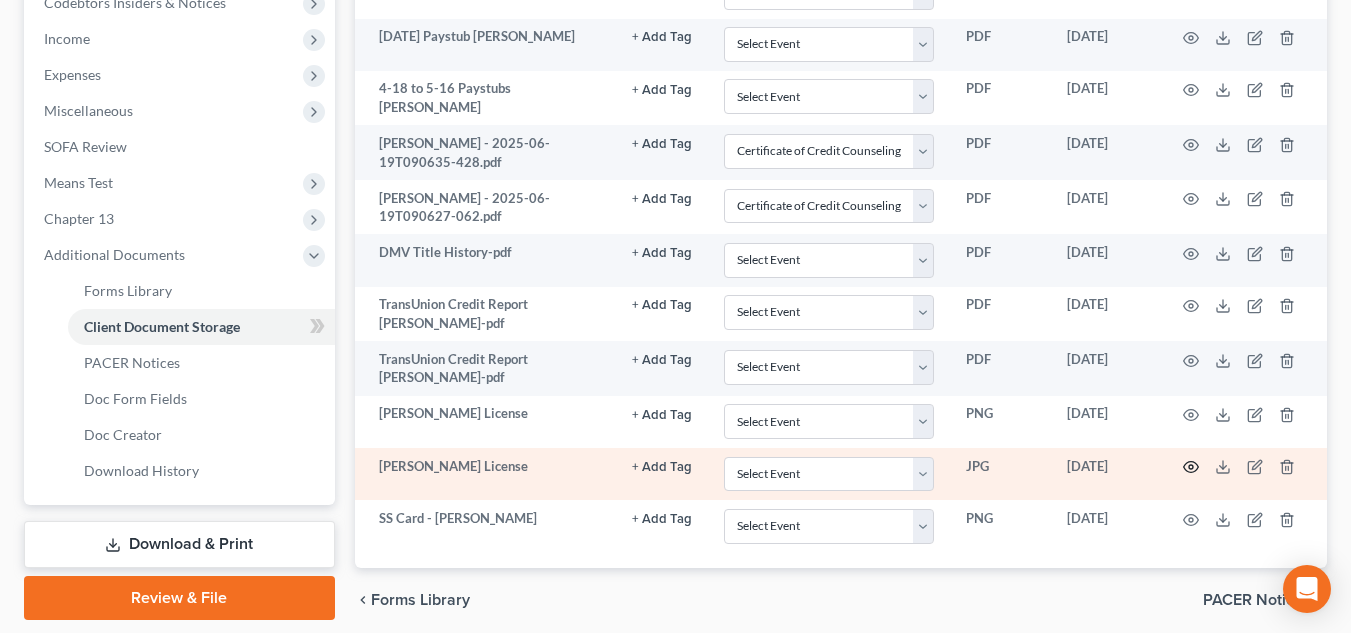 click 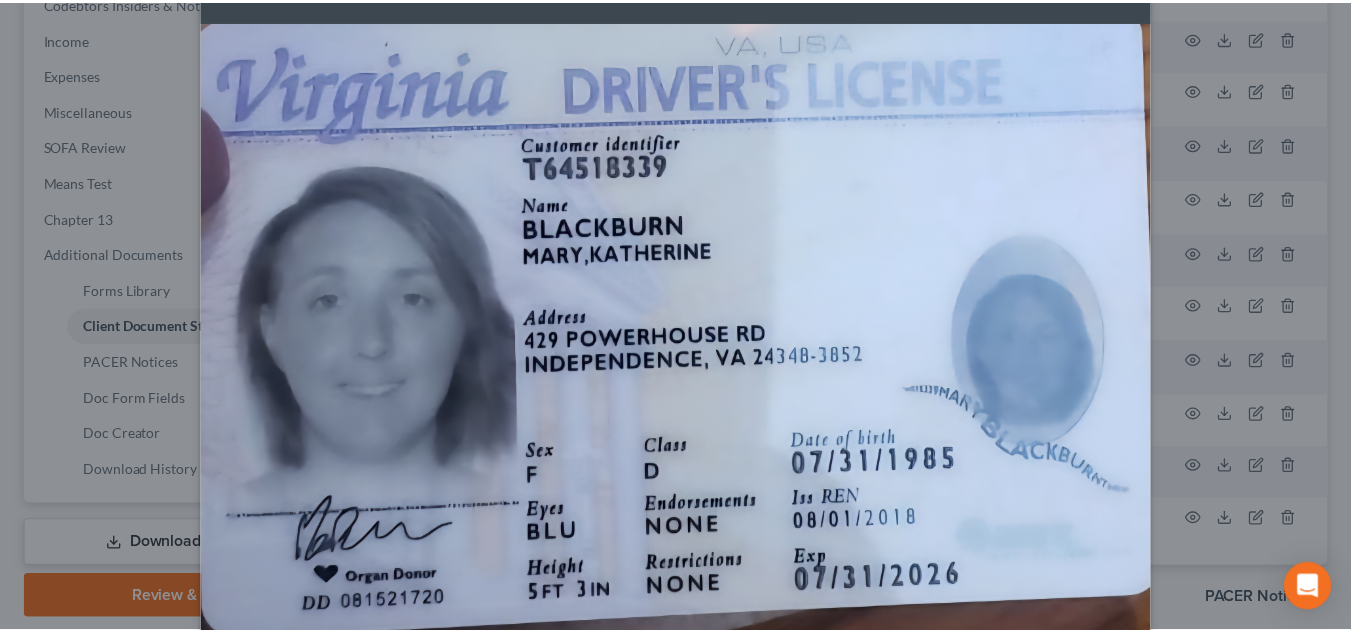 scroll, scrollTop: 0, scrollLeft: 0, axis: both 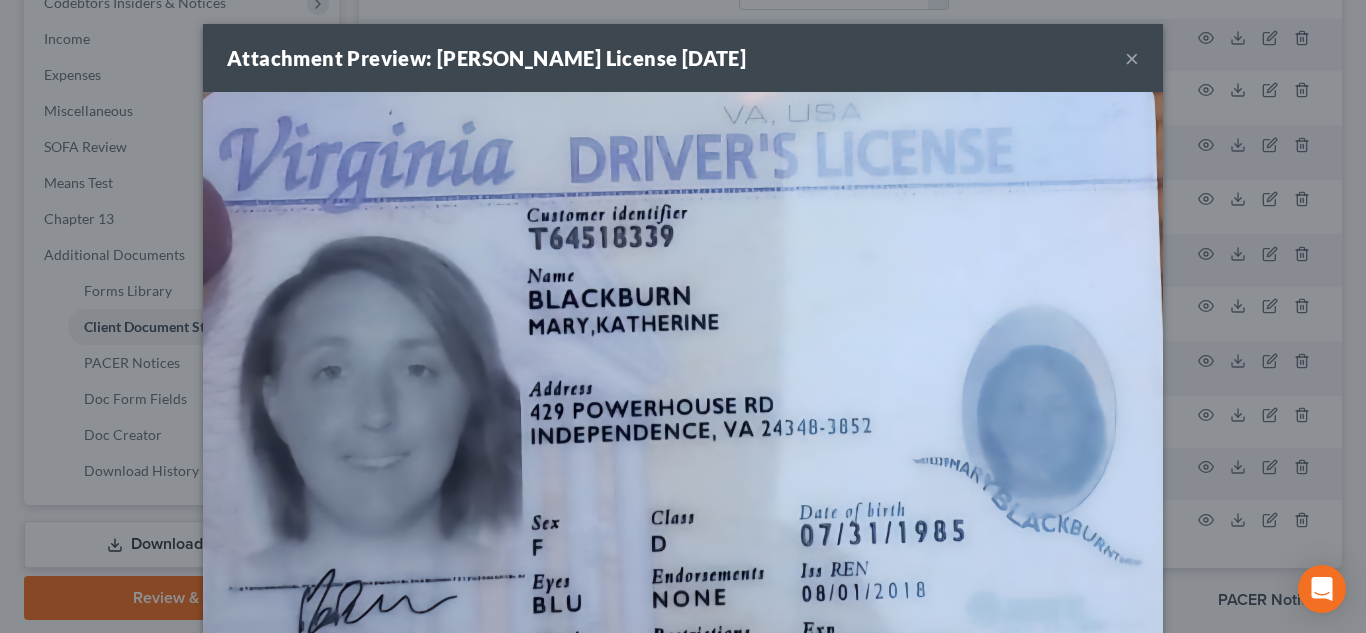 click on "Attachment Preview: [PERSON_NAME] License [DATE] ×" at bounding box center [683, 58] 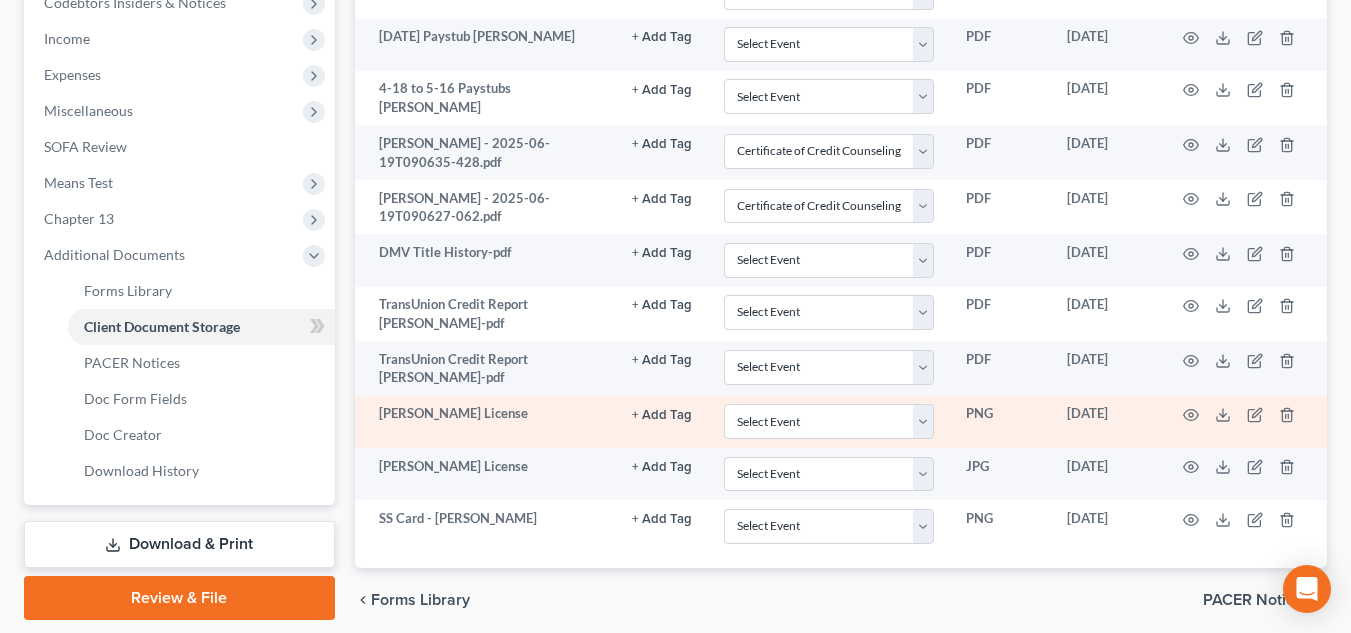 click on "+ Add Tag Select an option or create one 2nd Course Bank Stmt Car Title Deed DL and SS Card Hearing misc. to trustee Notice pay Paystubs Proof of Claim Retirement Tax Return" at bounding box center [662, 422] 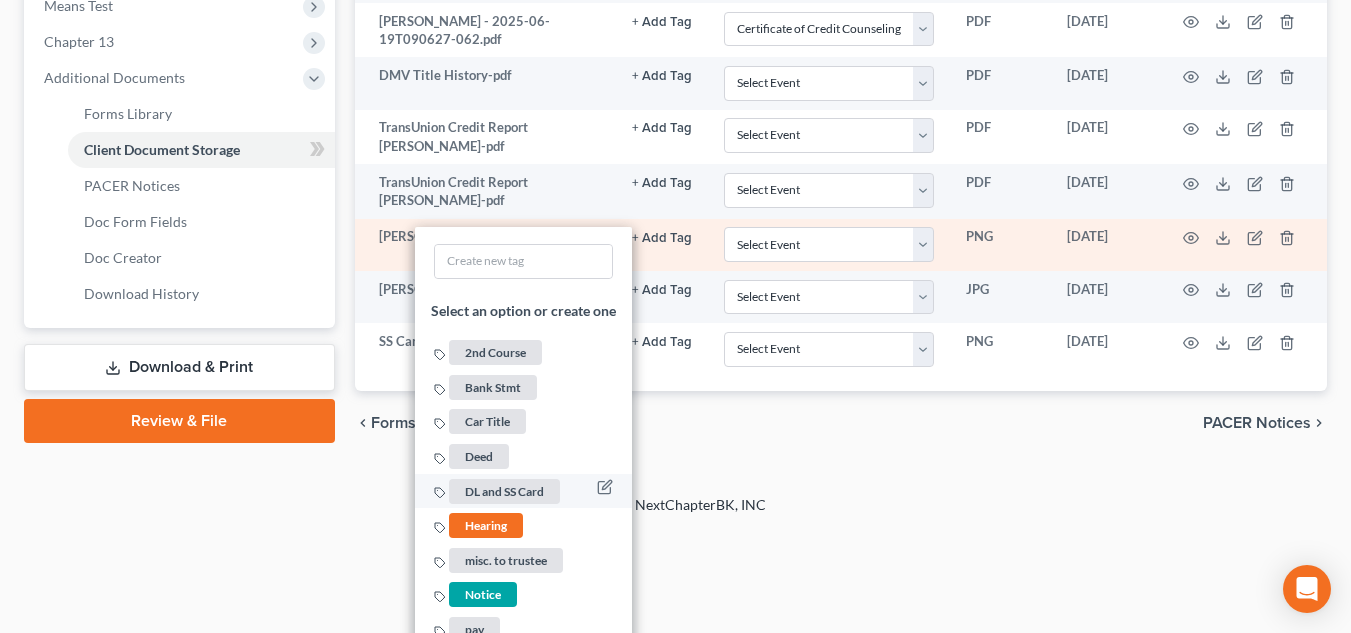 scroll, scrollTop: 819, scrollLeft: 0, axis: vertical 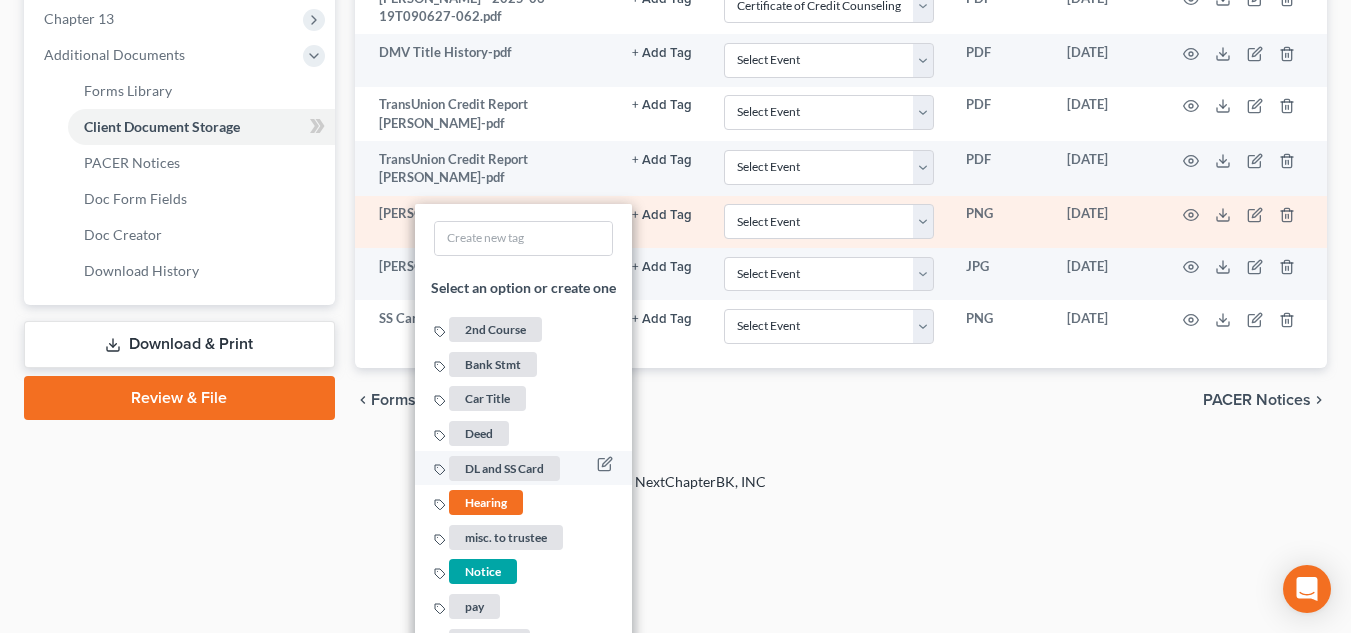 click on "DL and SS Card" at bounding box center [504, 468] 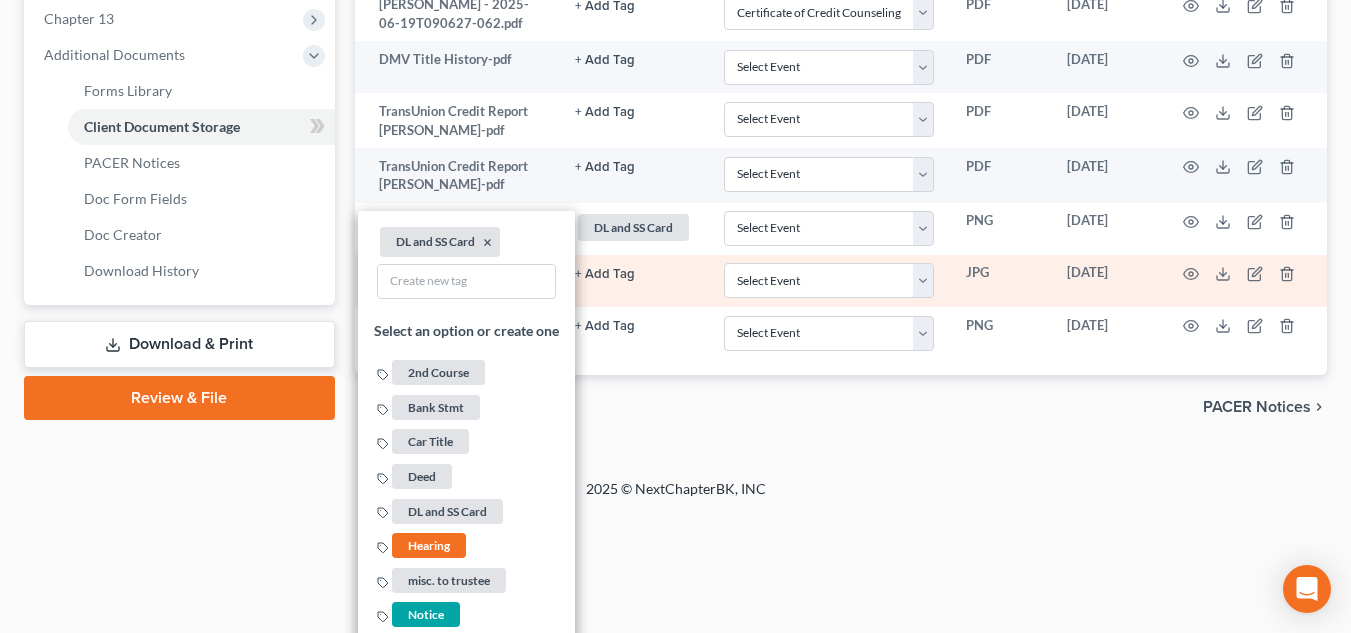 click on "+ Add Tag" at bounding box center [605, -267] 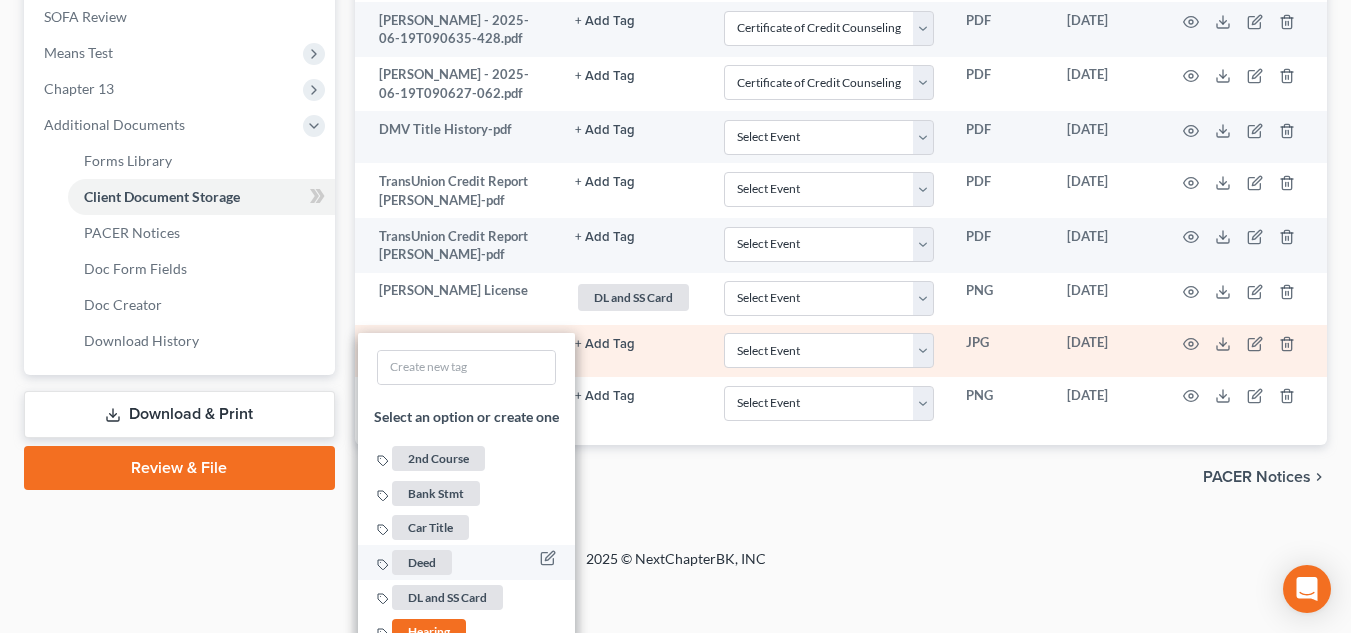 scroll, scrollTop: 794, scrollLeft: 0, axis: vertical 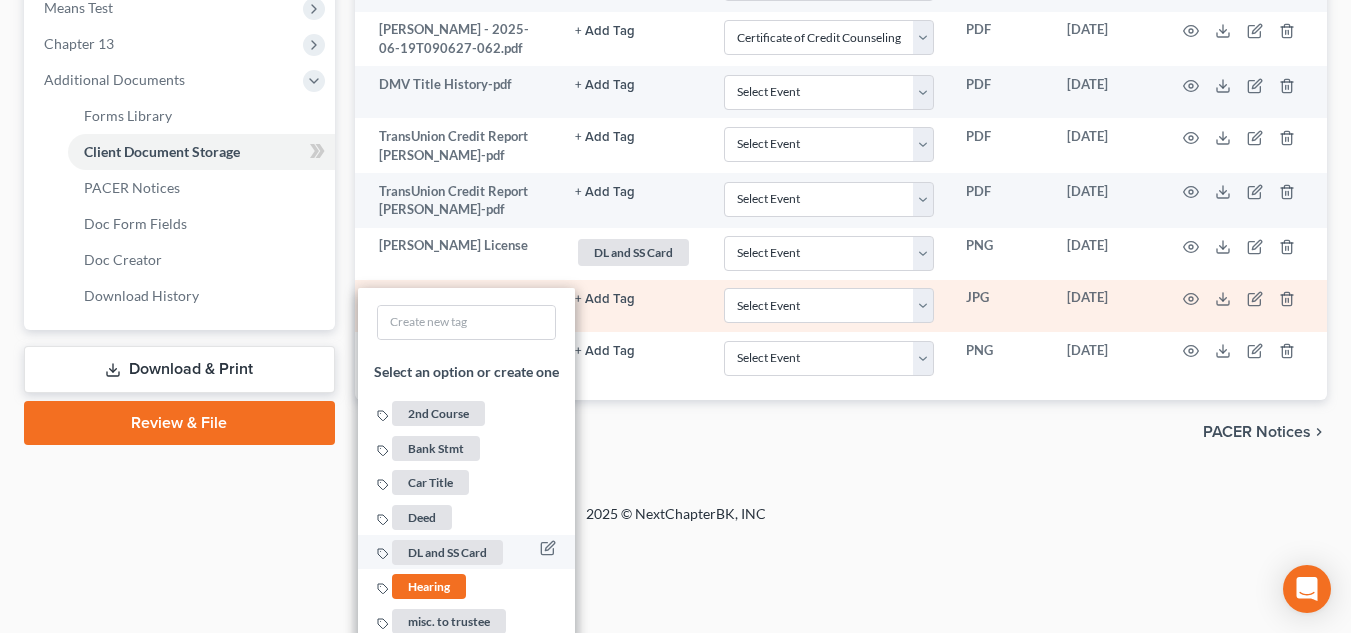 click on "DL and SS Card" at bounding box center [466, 552] 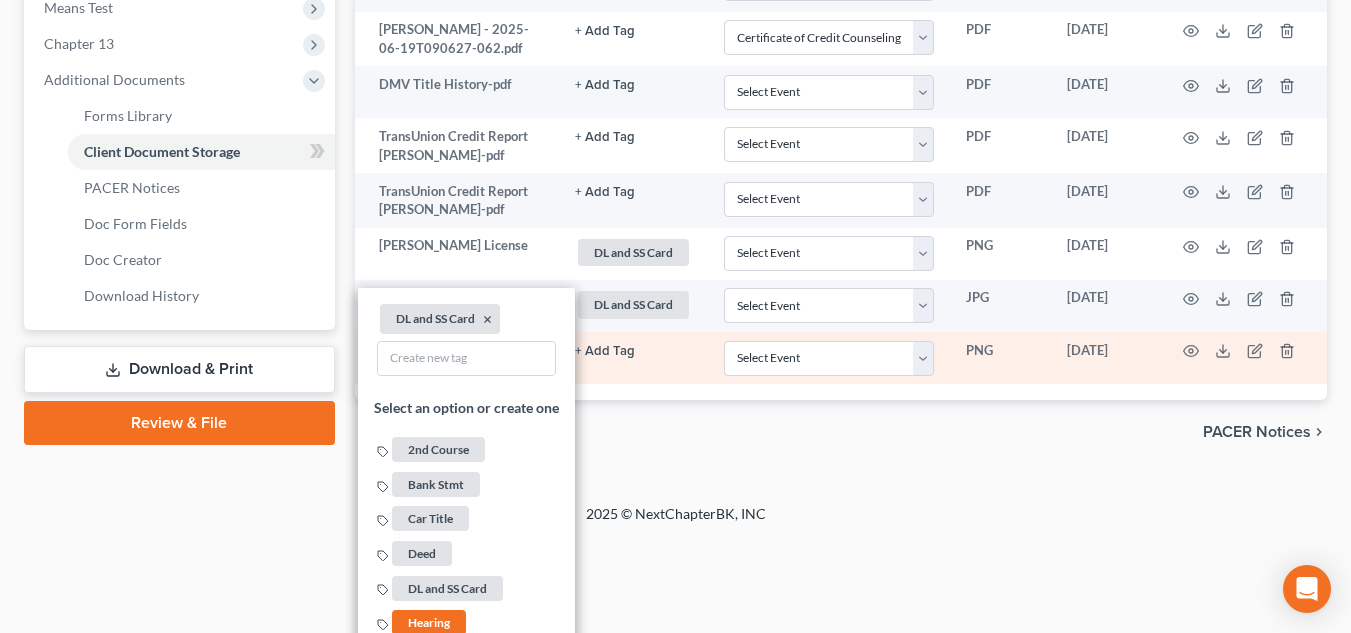 click on "+ Add Tag" at bounding box center (633, -243) 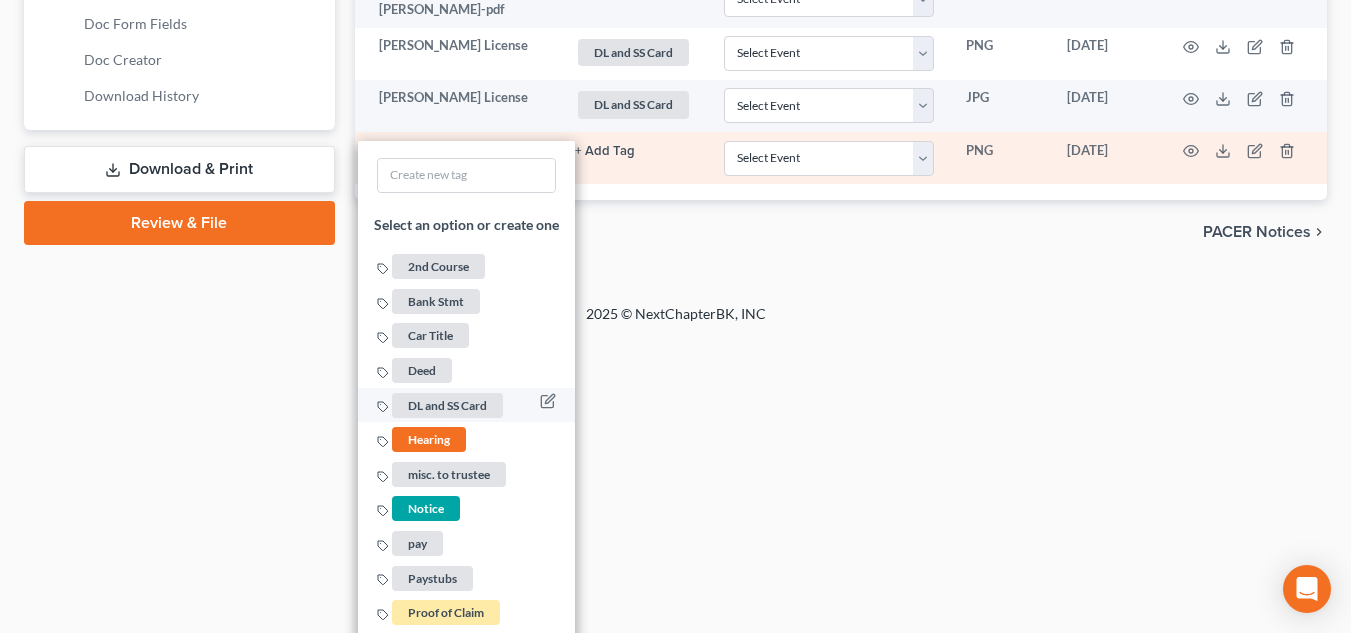 click on "DL and SS Card" at bounding box center (447, 404) 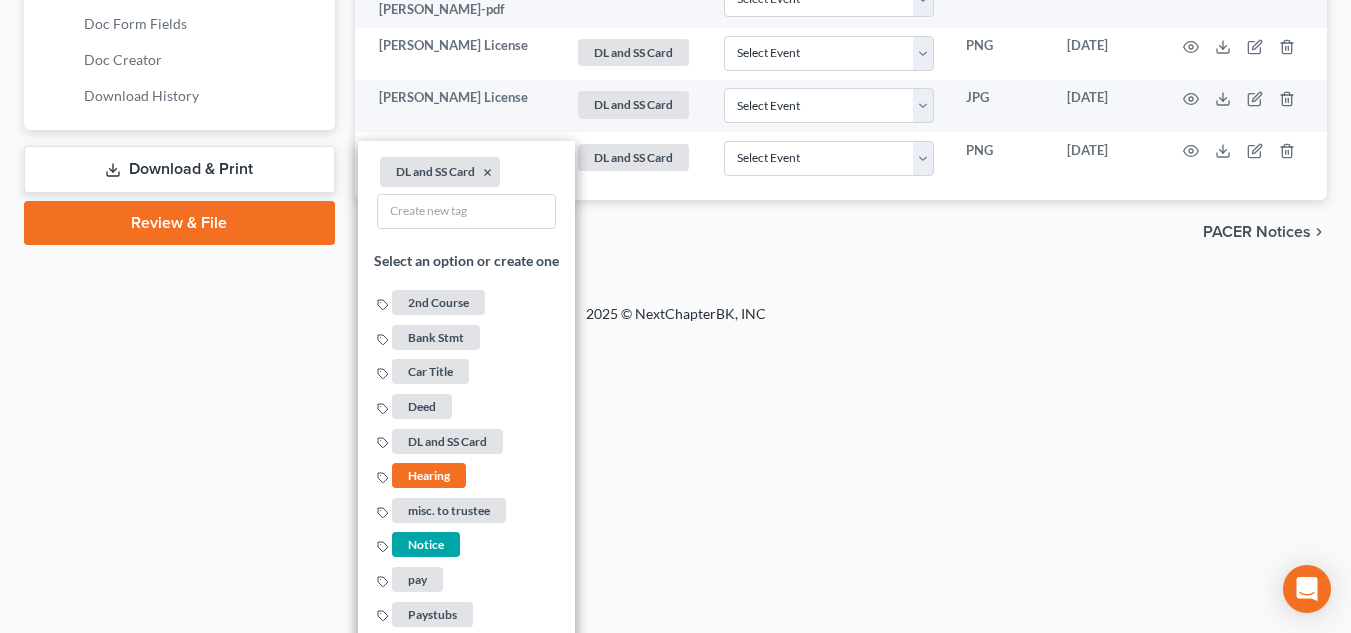click on "Home New Case Client Portal Directory Cases [PERSON_NAME] Legal, PC [PERSON_NAME][EMAIL_ADDRESS][PERSON_NAME][DOMAIN_NAME] My Account Settings Plan + Billing Account Add-Ons Help Center Webinars Training Videos What's new Log out New Case Home Client Portal Directory Cases         - No Result - See all results Or Press Enter... Help Help Center Webinars Training Videos What's new [PERSON_NAME] Legal, PC [PERSON_NAME] Legal, PC [PERSON_NAME][EMAIL_ADDRESS][PERSON_NAME][DOMAIN_NAME] My Account Settings Plan + Billing Account Add-Ons Log out 	 [PERSON_NAME] & [PERSON_NAME] Upgraded Chapter Chapter  13 Status Lead District [GEOGRAPHIC_DATA] Preview Petition Navigation
Case Dashboard
Payments
Invoices" at bounding box center (675, -327) 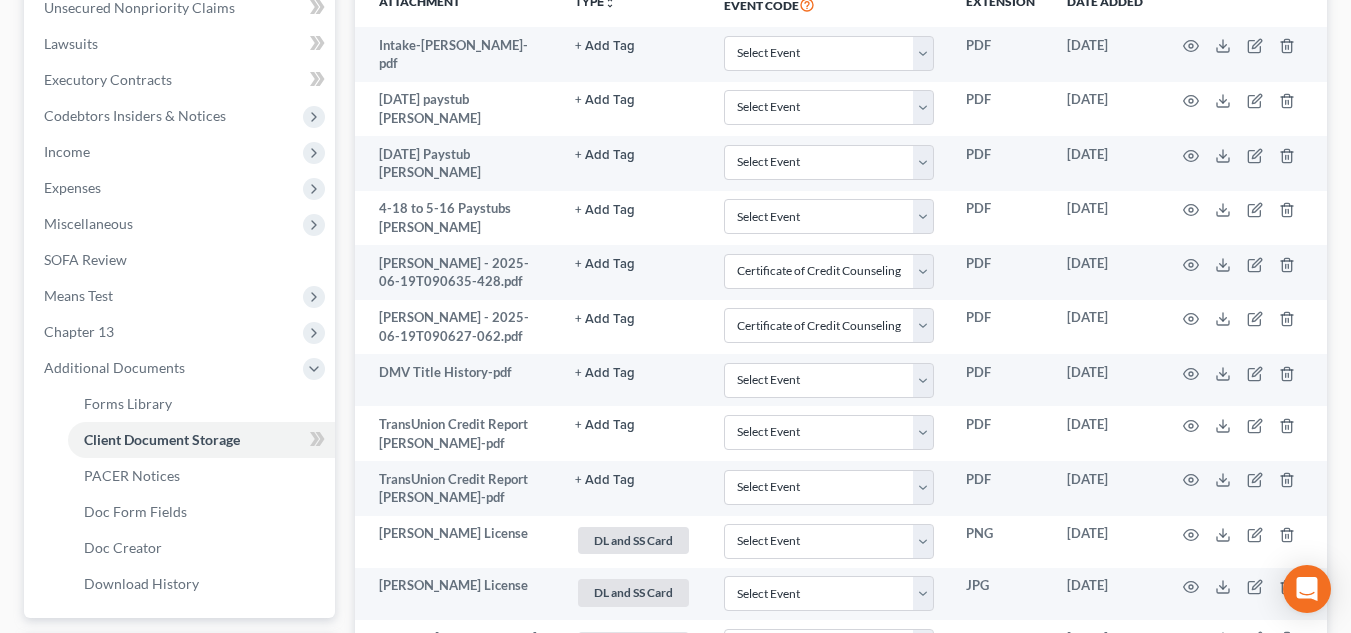 scroll, scrollTop: 494, scrollLeft: 0, axis: vertical 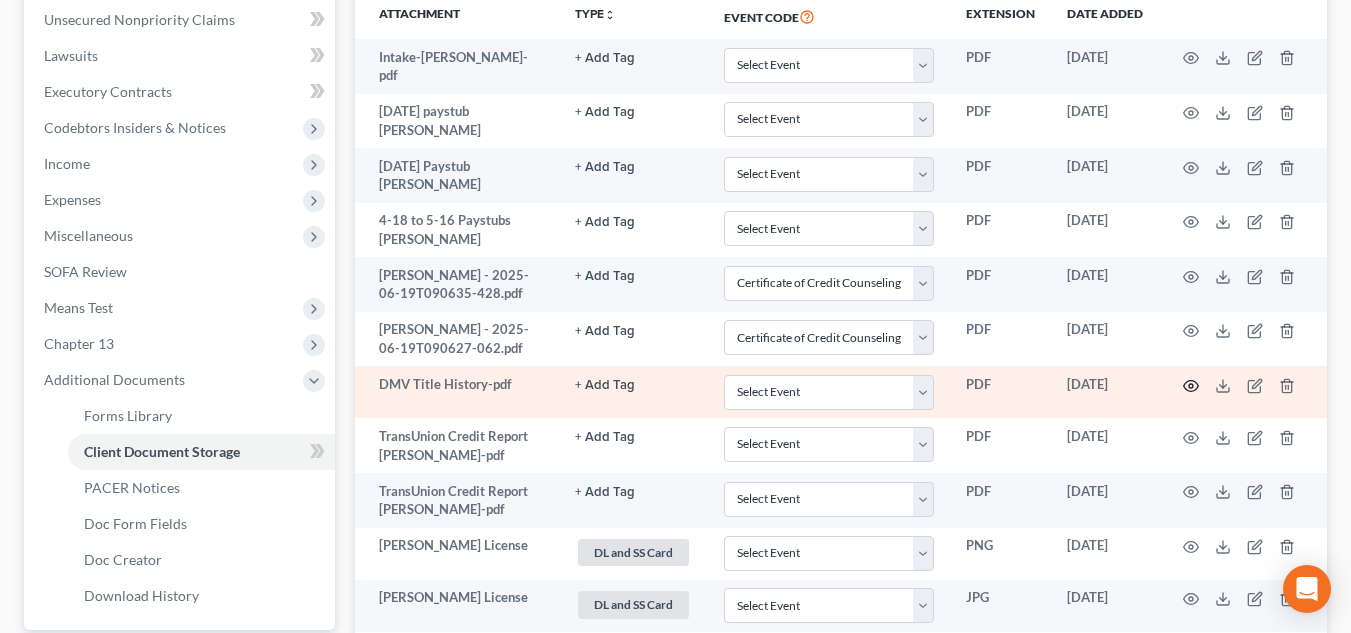 click 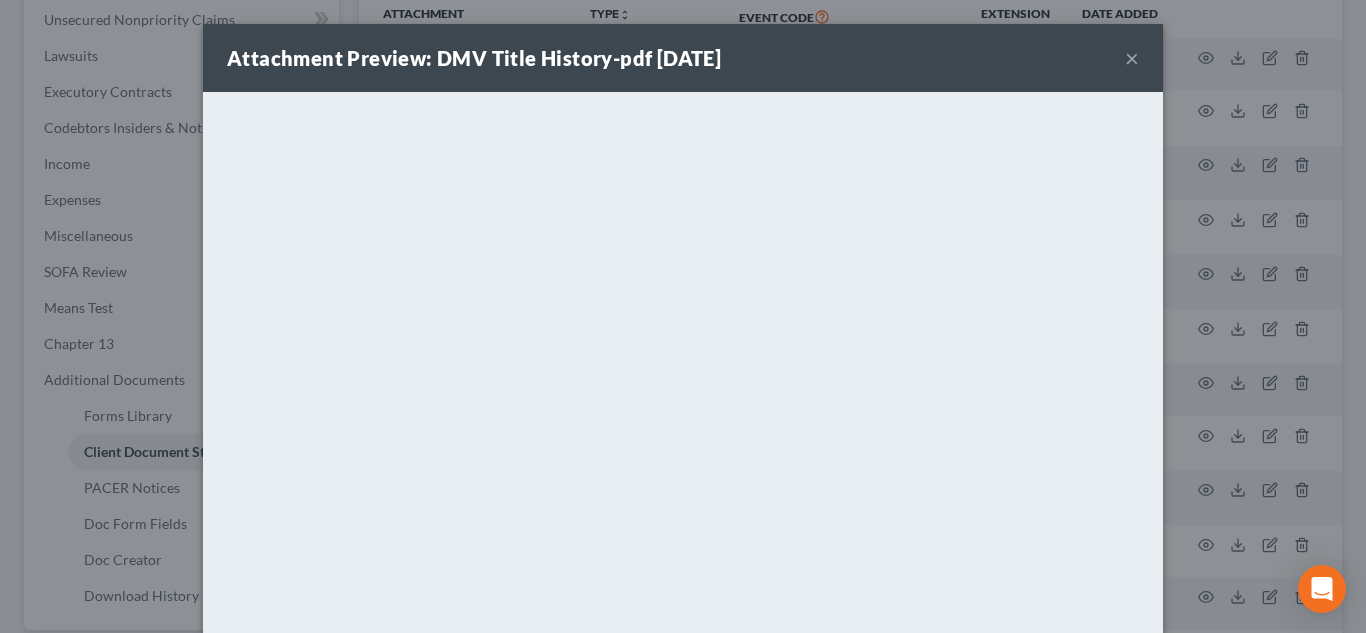 click on "×" at bounding box center (1132, 58) 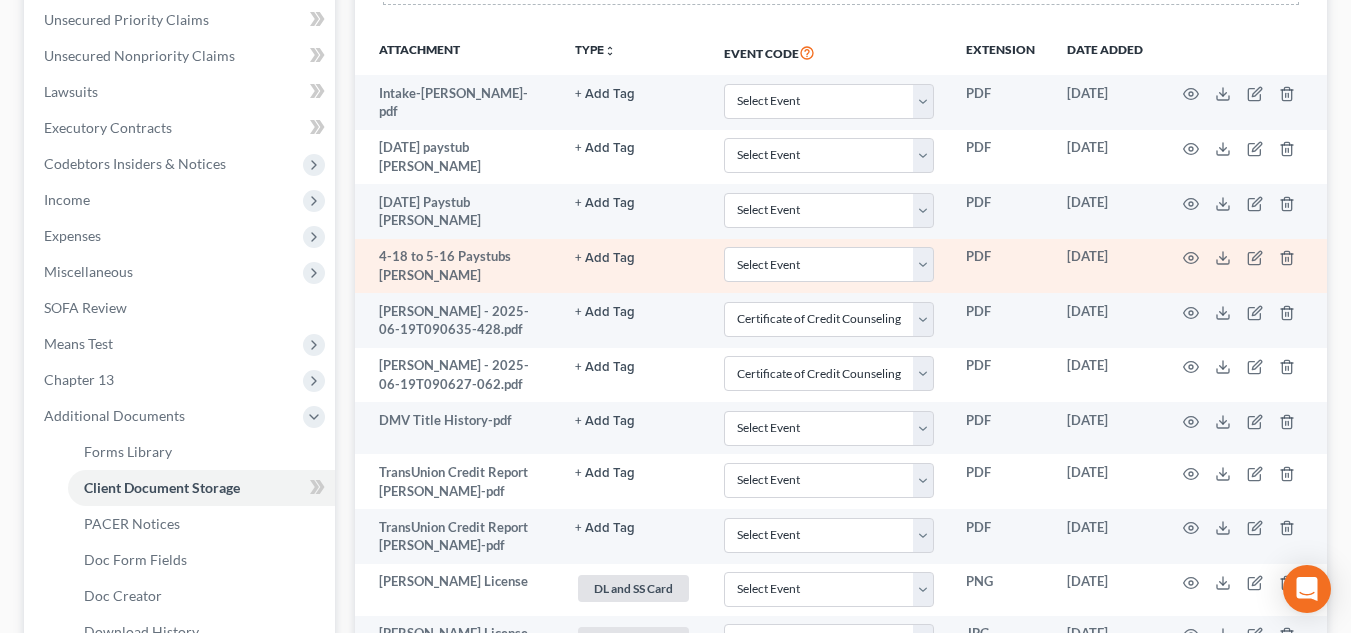 scroll, scrollTop: 494, scrollLeft: 0, axis: vertical 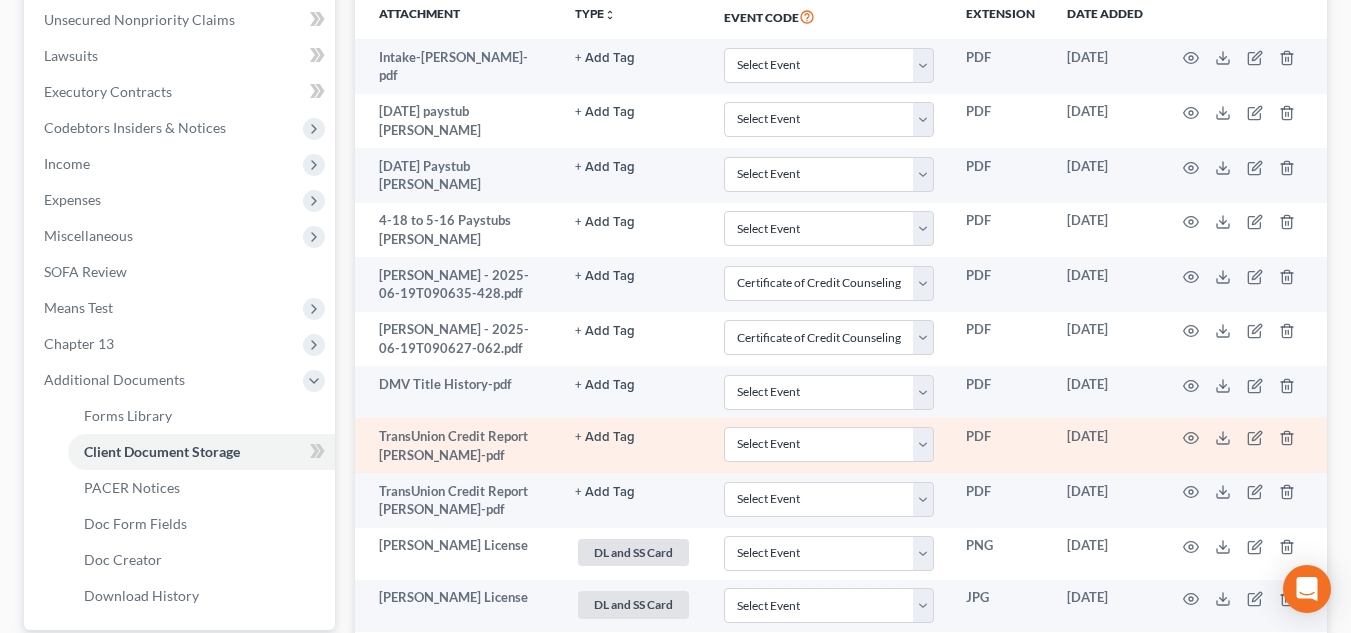 click on "[DATE]" at bounding box center [1105, 445] 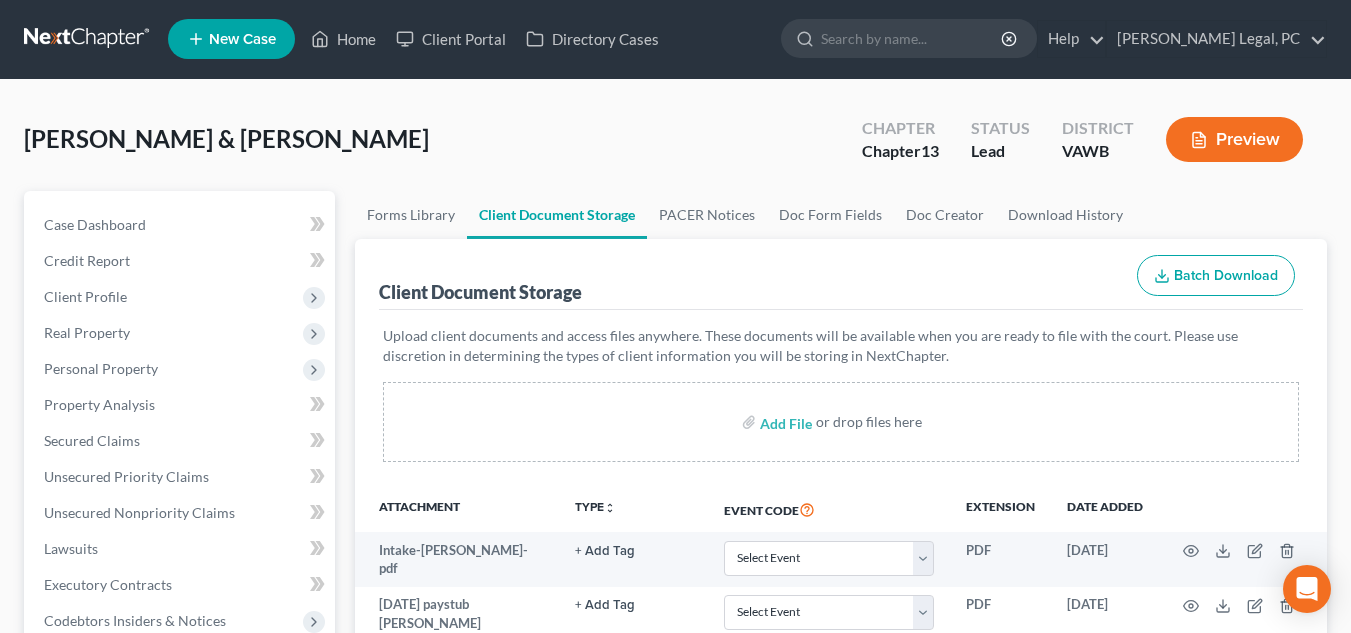 scroll, scrollTop: 0, scrollLeft: 0, axis: both 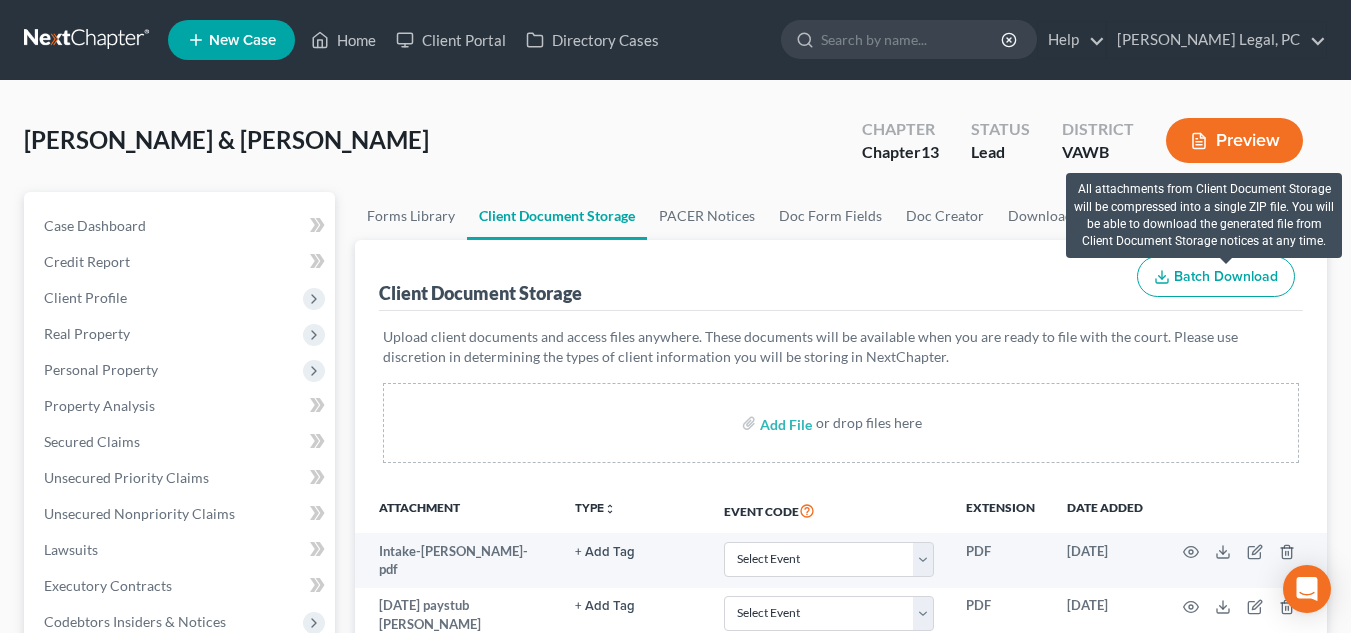 click on "Batch Download" at bounding box center (1226, 276) 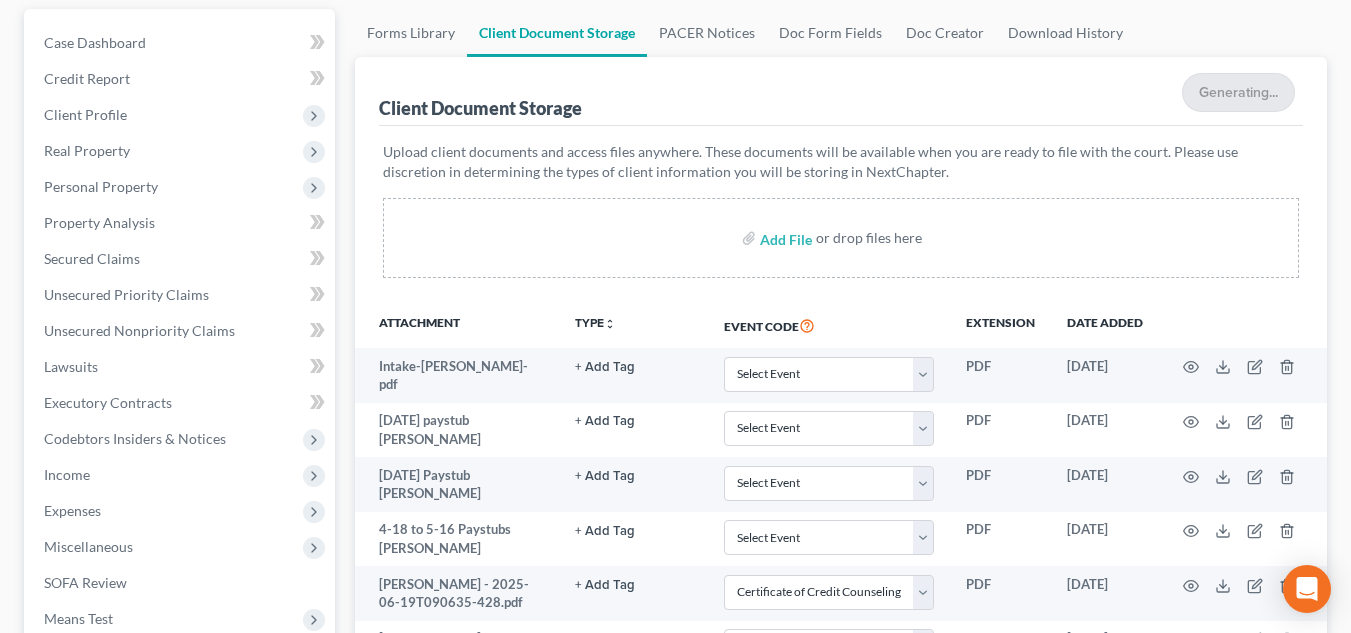 scroll, scrollTop: 200, scrollLeft: 0, axis: vertical 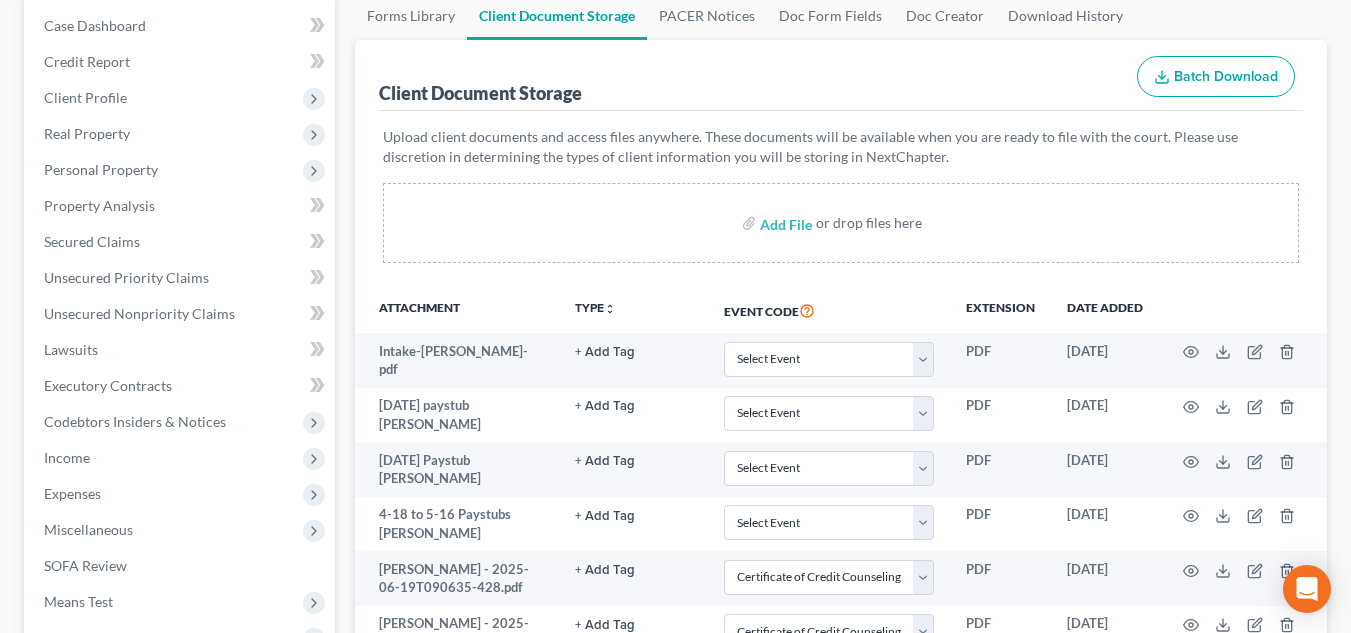 select on "0" 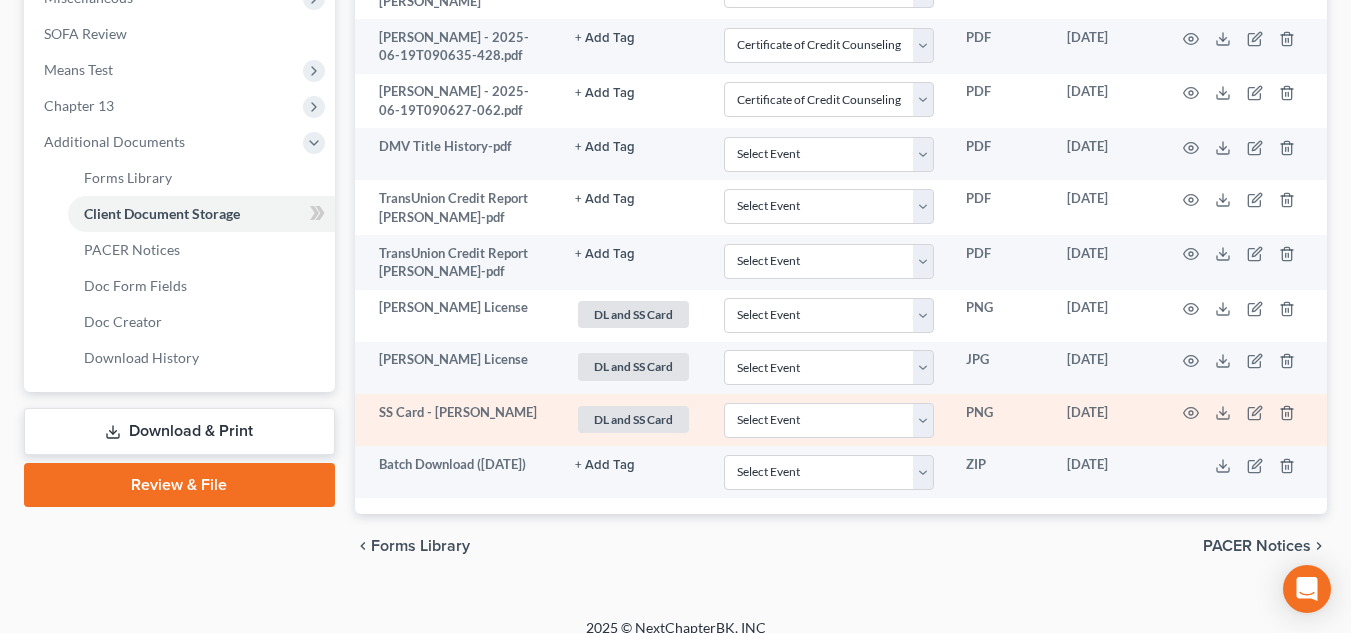 scroll, scrollTop: 749, scrollLeft: 0, axis: vertical 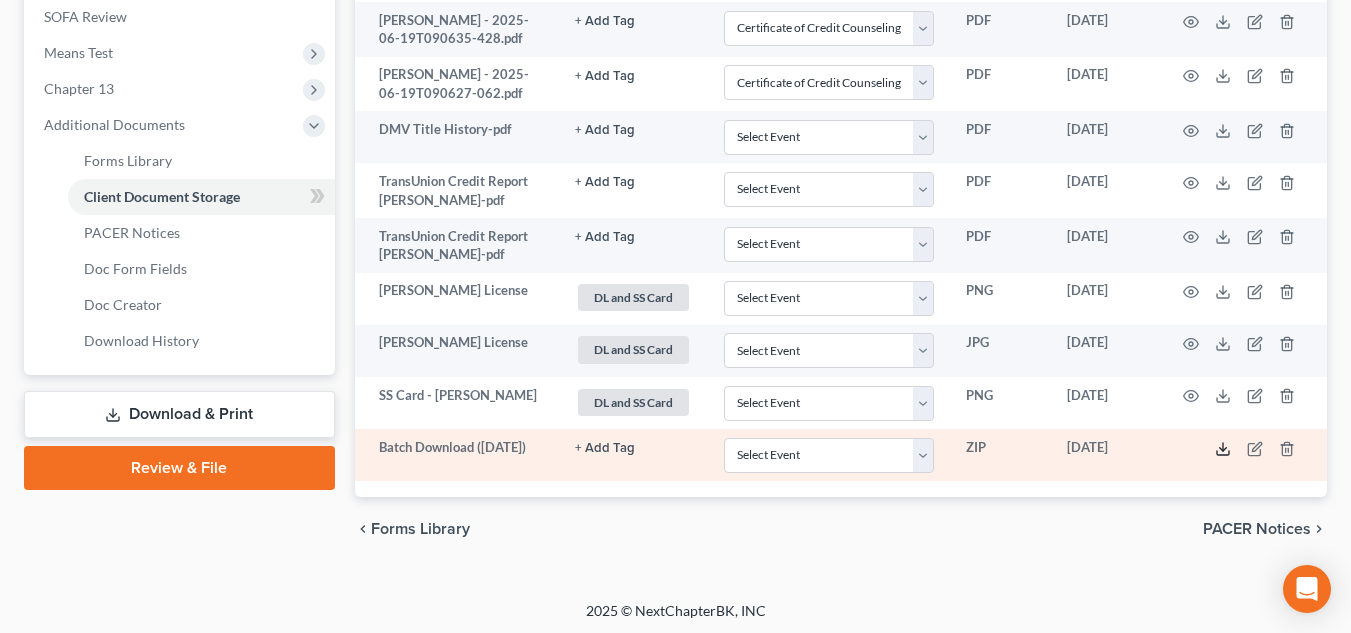 click 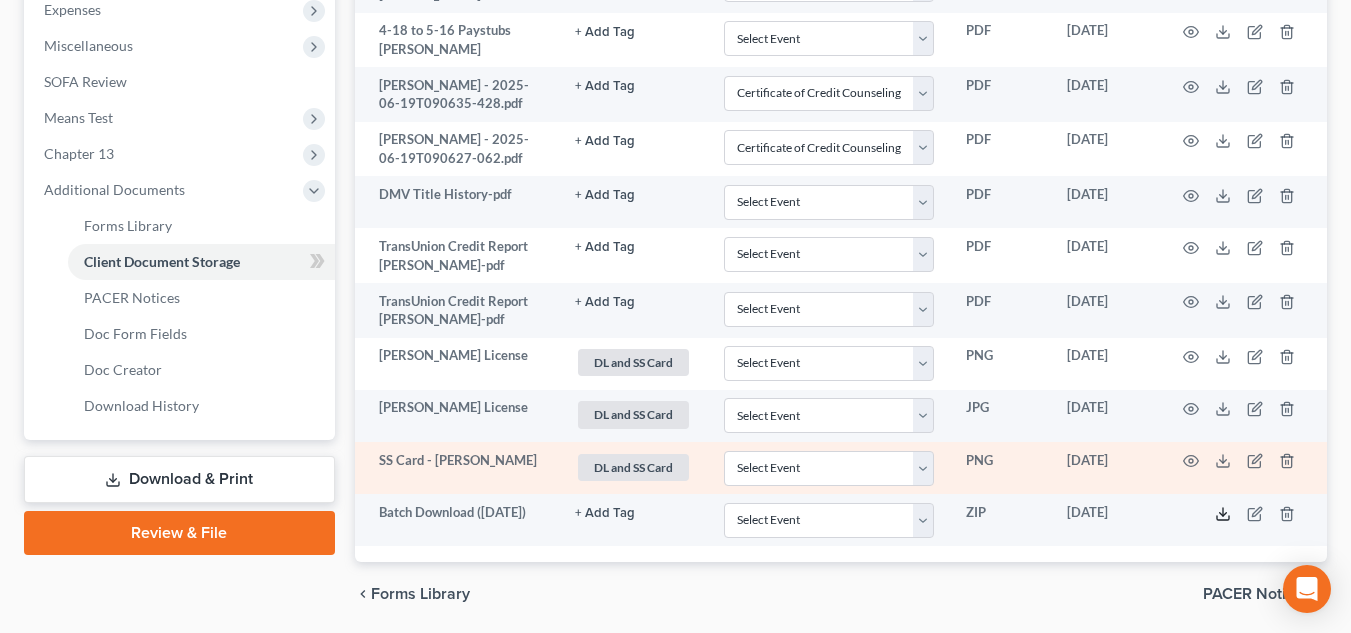 scroll, scrollTop: 549, scrollLeft: 0, axis: vertical 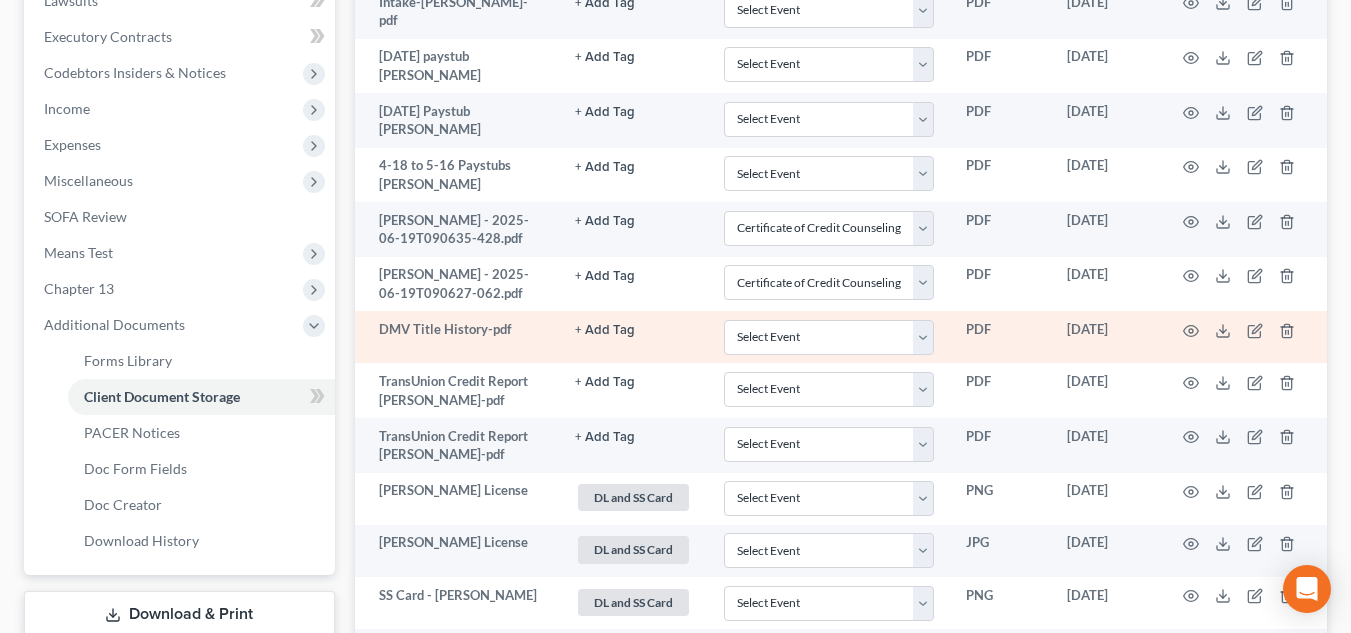 click on "+ Add Tag" at bounding box center [605, 3] 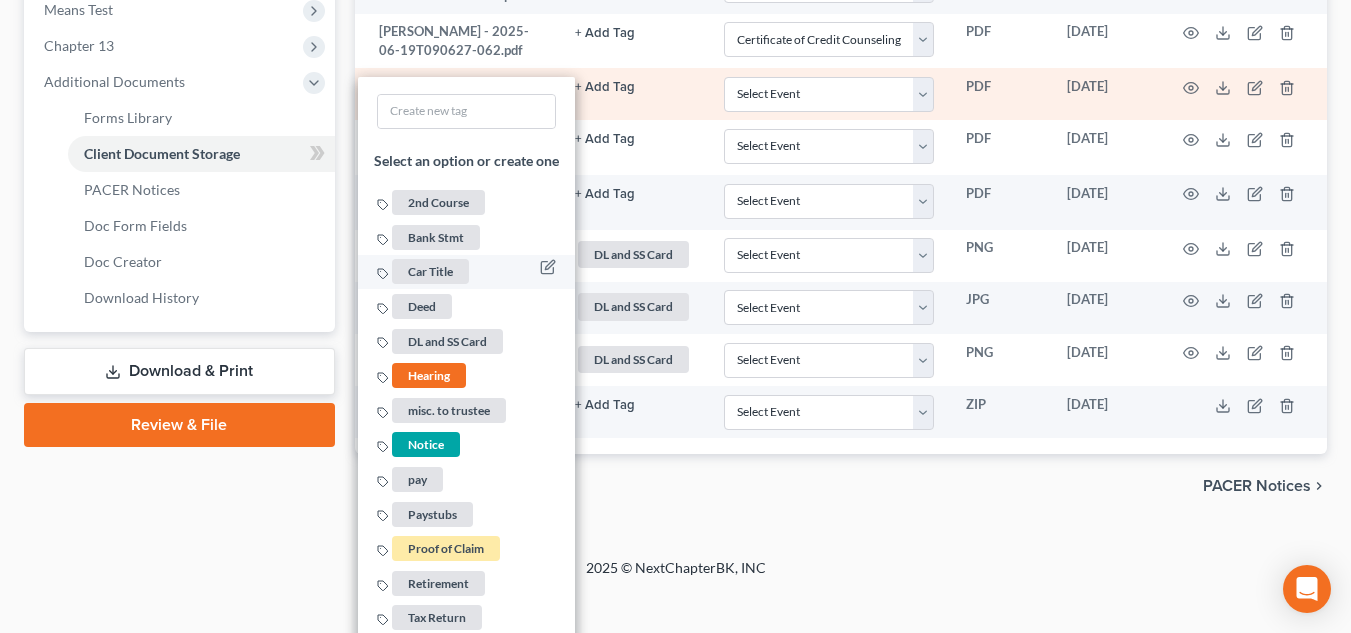 scroll, scrollTop: 795, scrollLeft: 0, axis: vertical 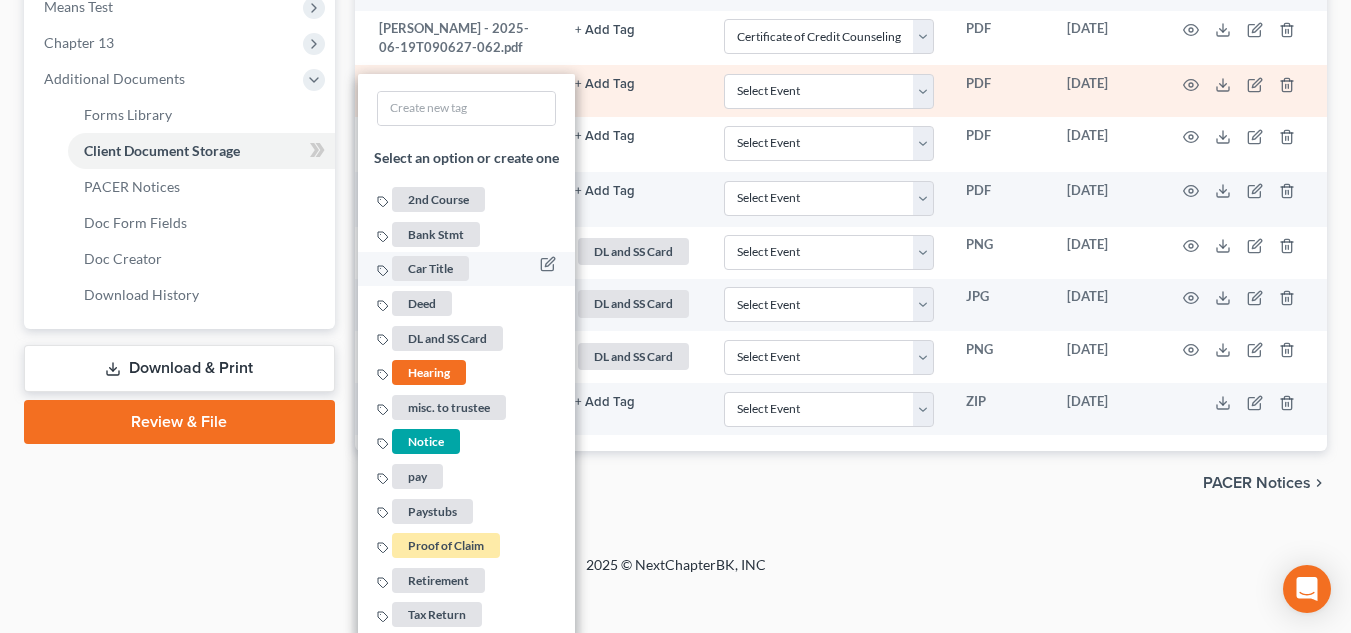 click on "Car Title" at bounding box center [430, 268] 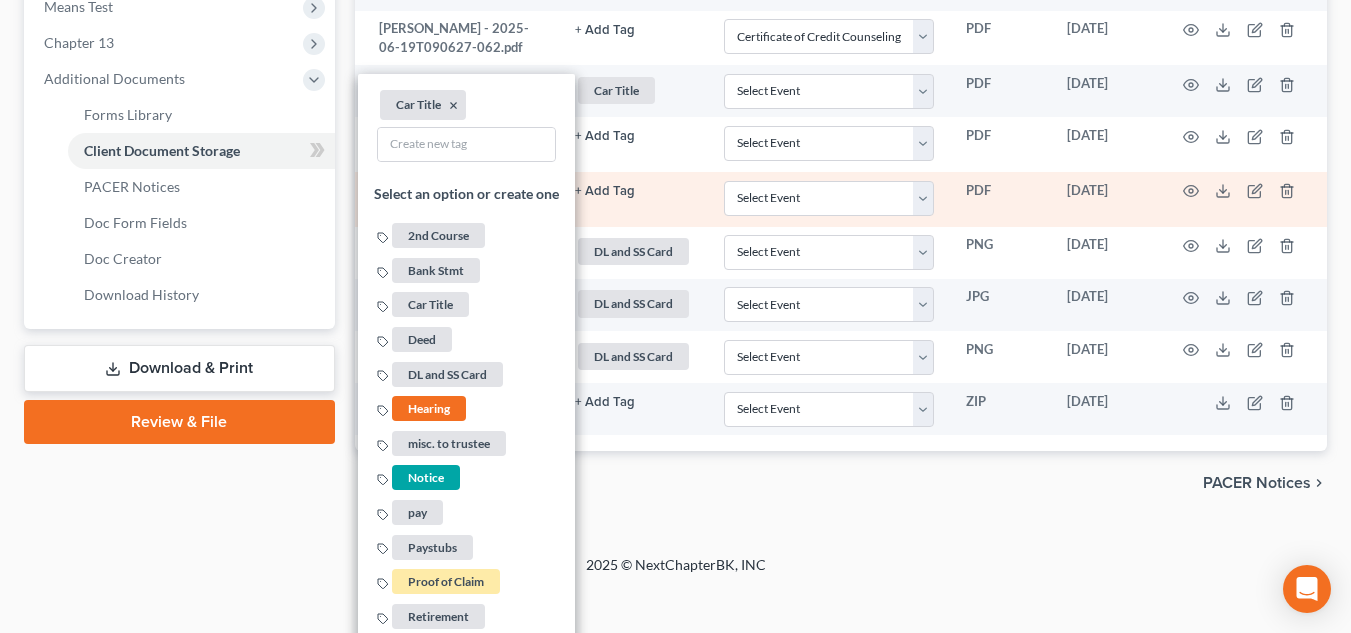 click on "+ Add Tag Select an option or create one 2nd Course Bank Stmt Car Title Deed DL and SS Card Hearing misc. to trustee Notice pay Paystubs Proof of Claim Retirement Tax Return" at bounding box center [633, 199] 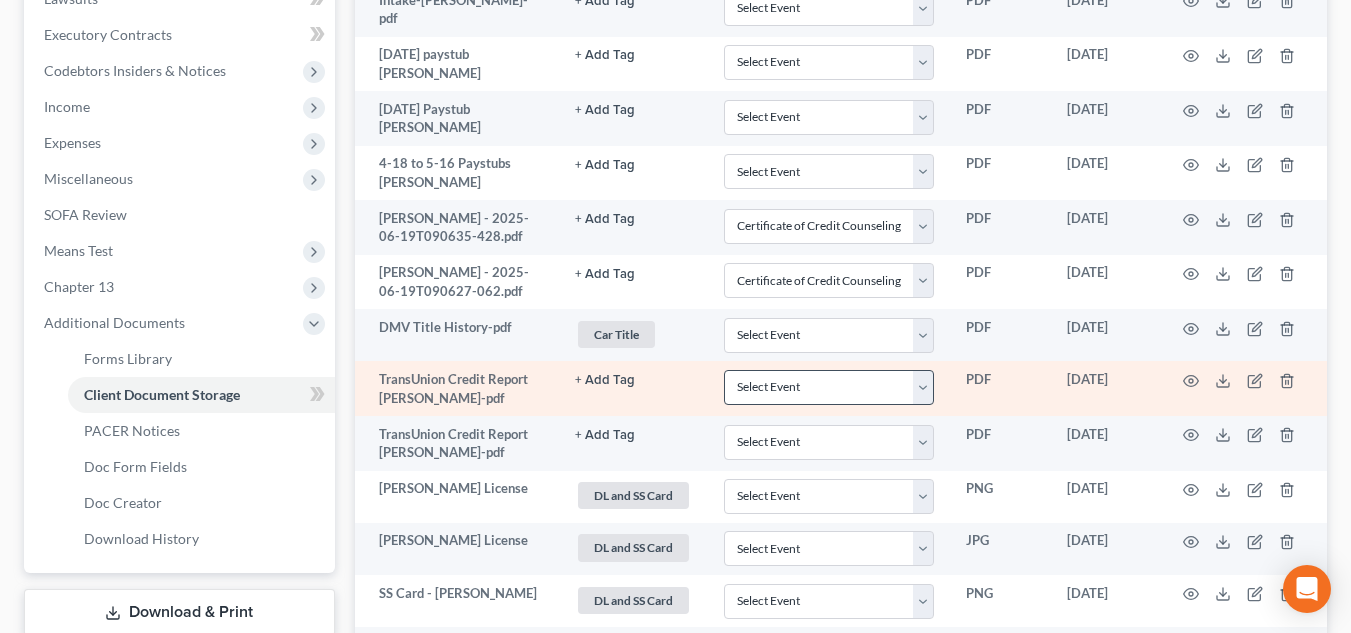 scroll, scrollTop: 349, scrollLeft: 0, axis: vertical 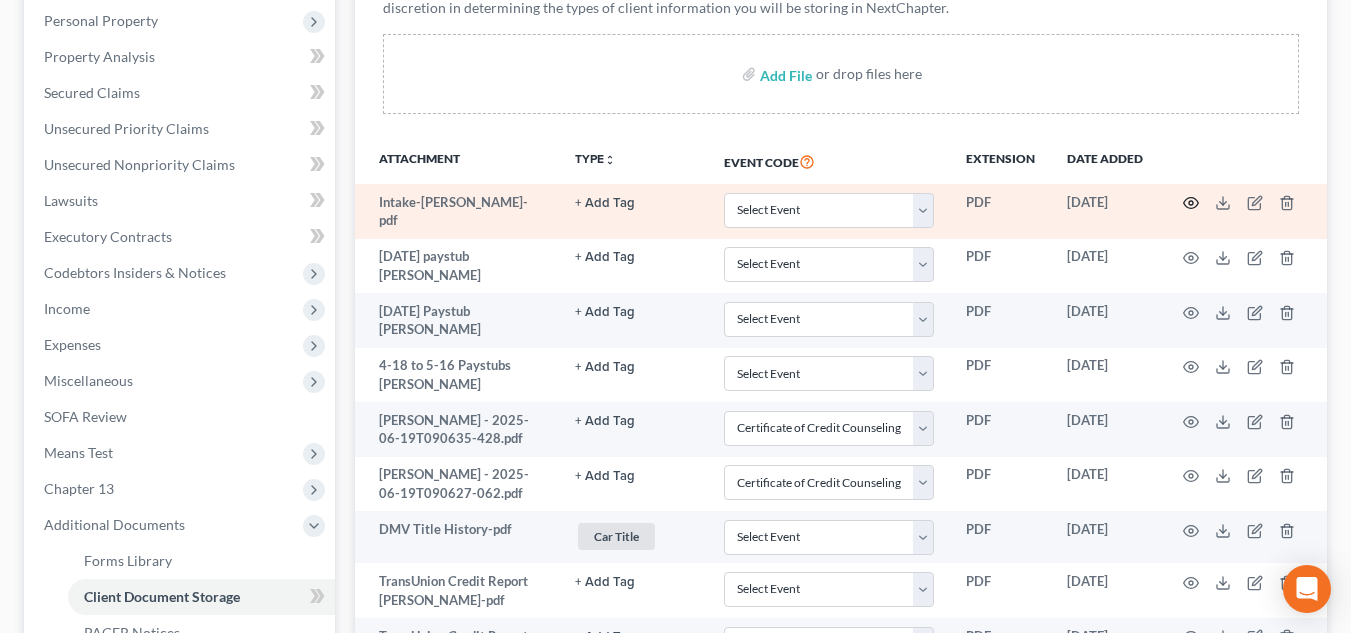 click 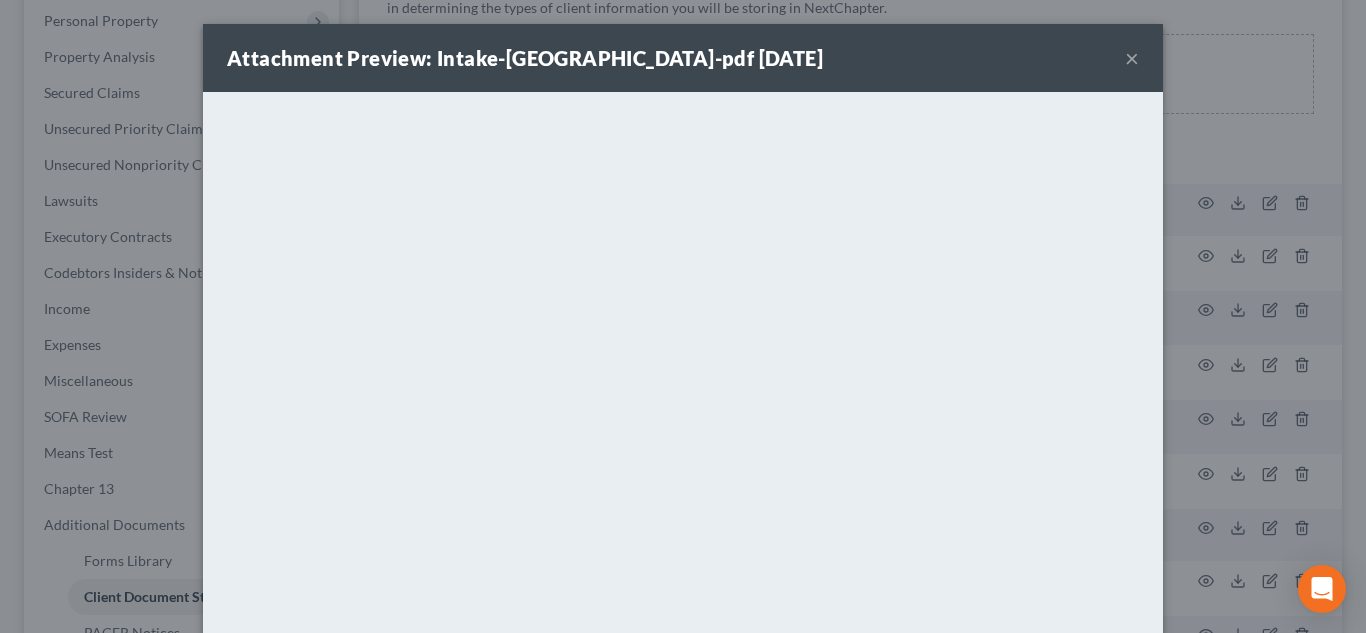 click on "×" at bounding box center [1132, 58] 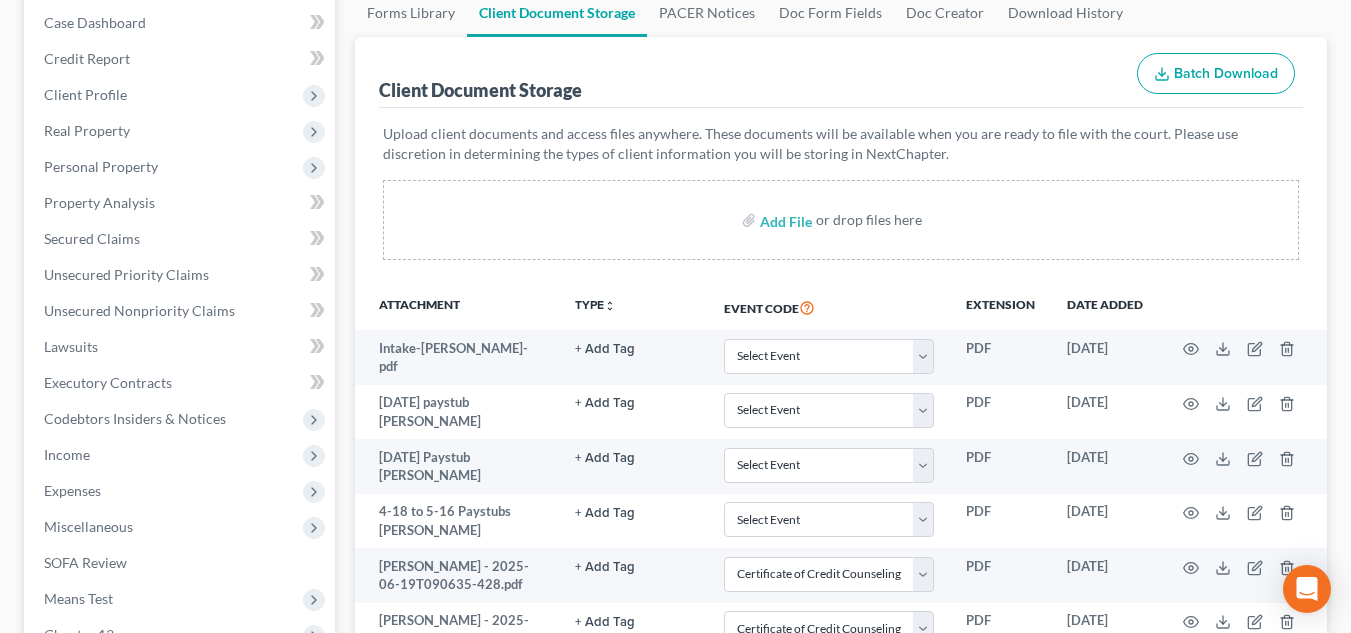 scroll, scrollTop: 210, scrollLeft: 0, axis: vertical 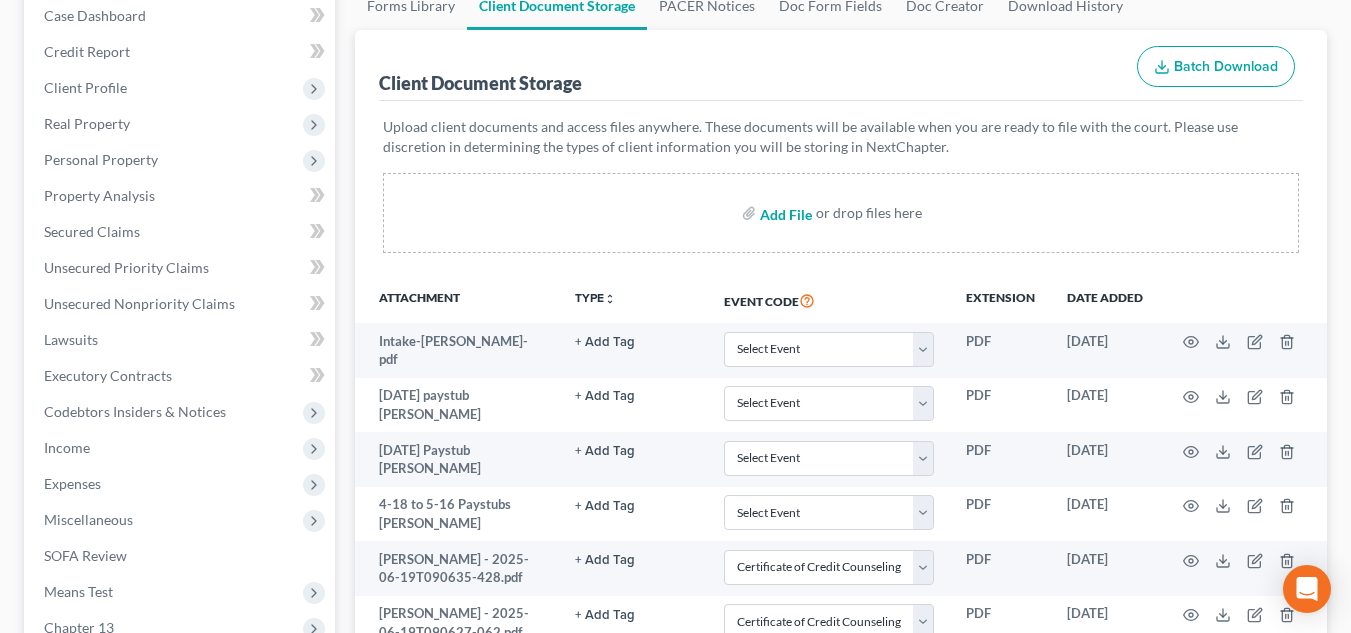 click at bounding box center [784, 213] 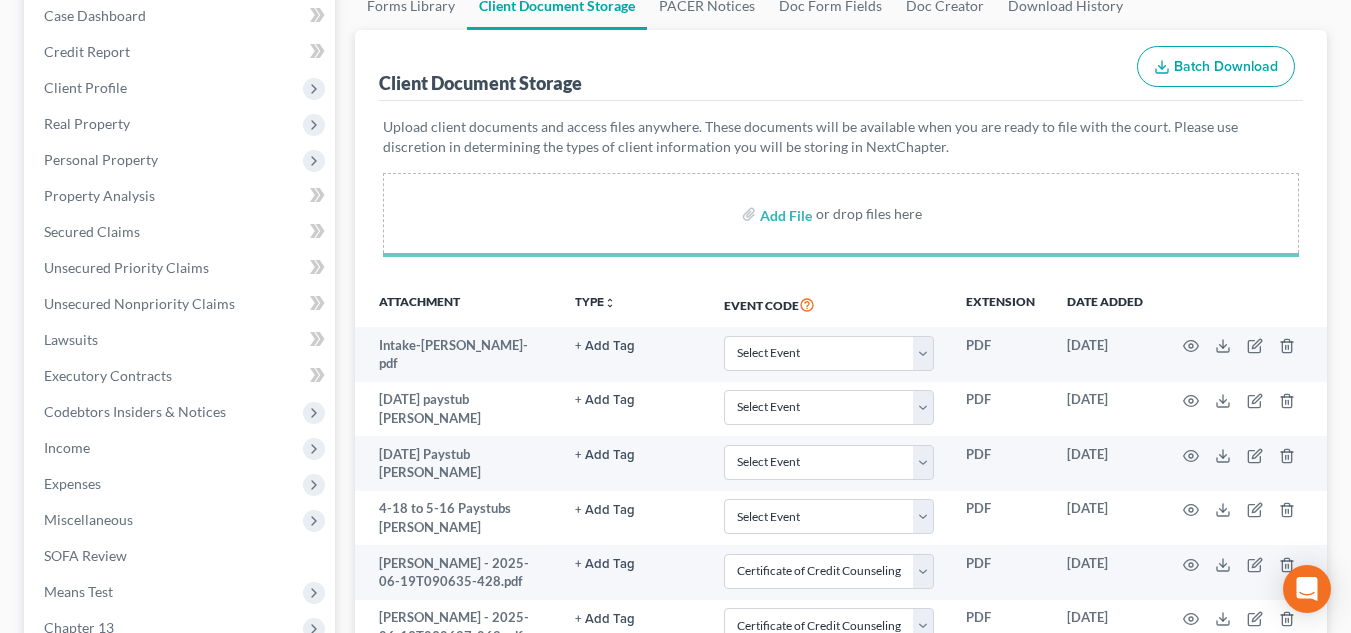 select on "0" 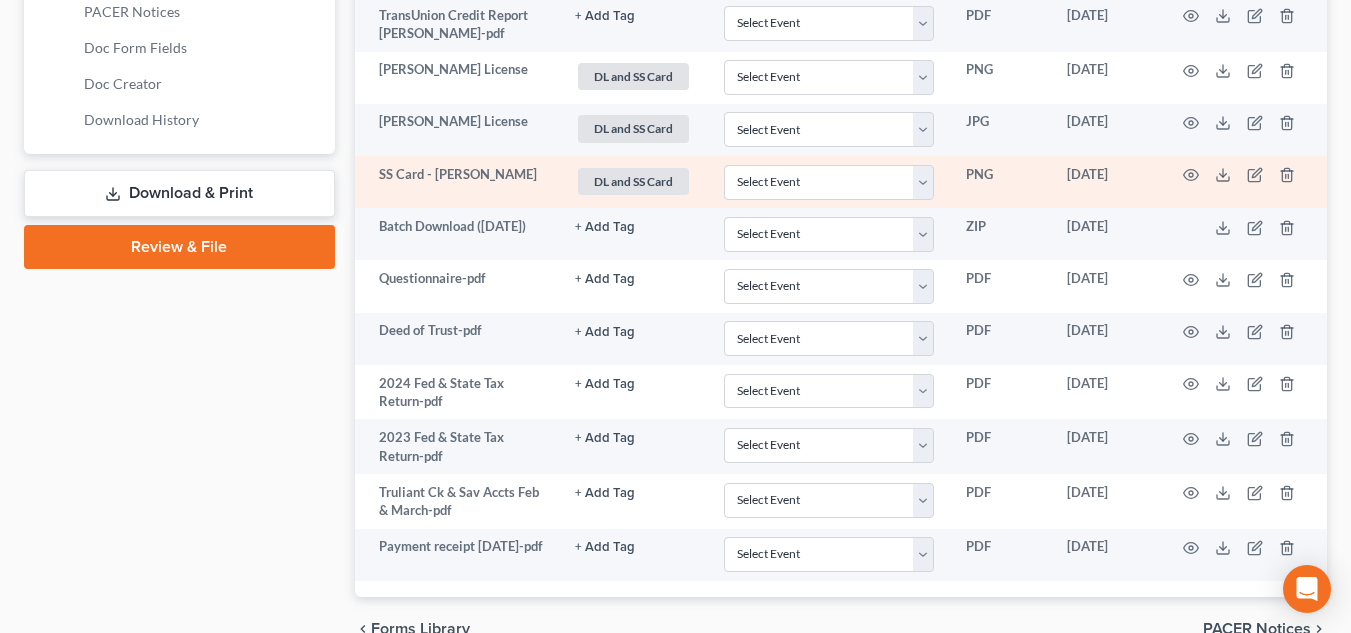scroll, scrollTop: 1071, scrollLeft: 0, axis: vertical 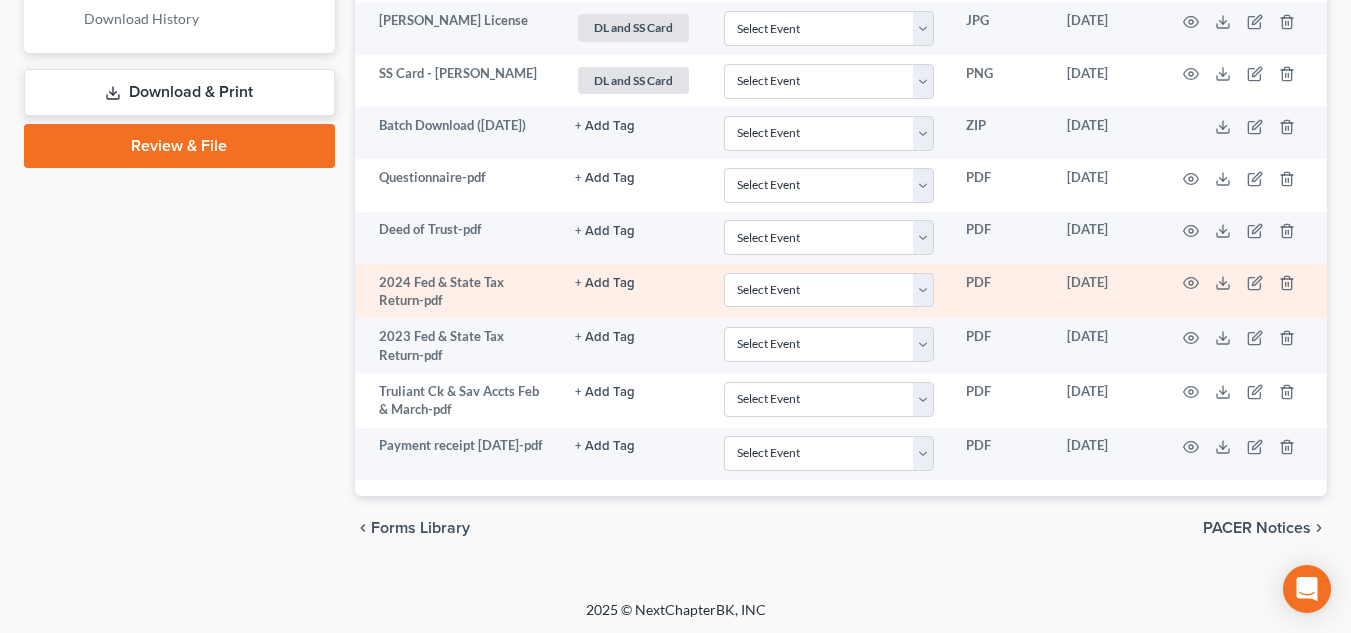 click on "+ Add Tag" at bounding box center (605, -519) 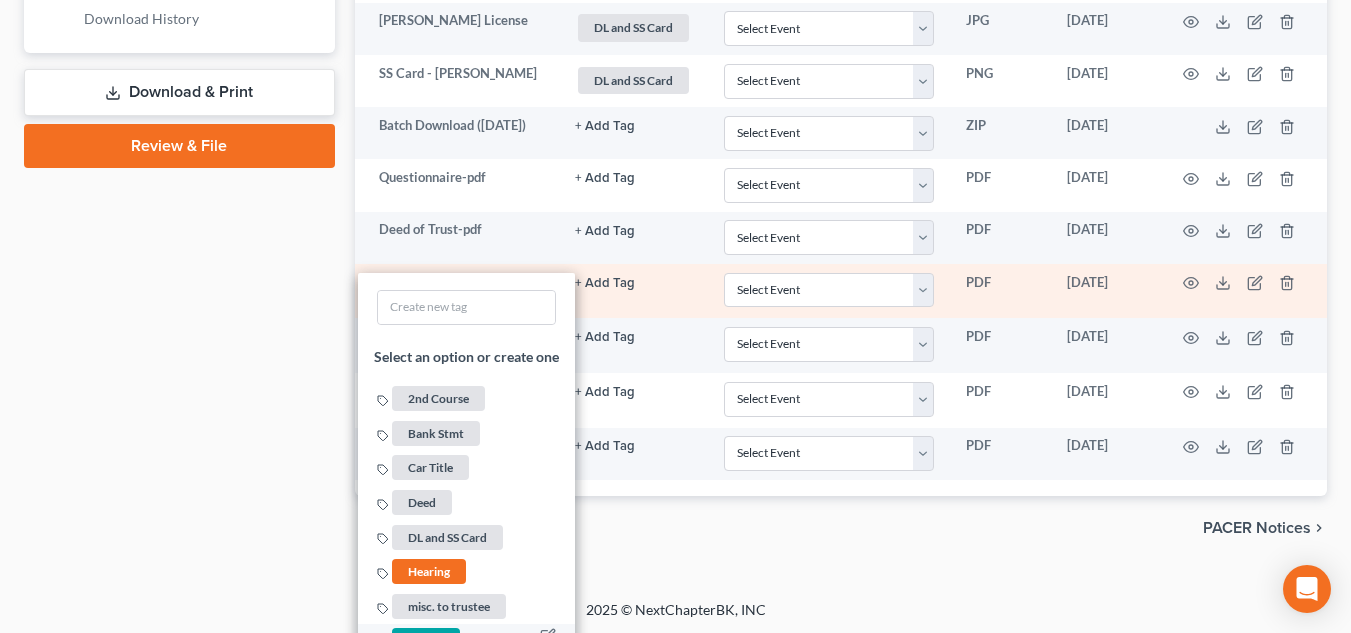 scroll, scrollTop: 1272, scrollLeft: 0, axis: vertical 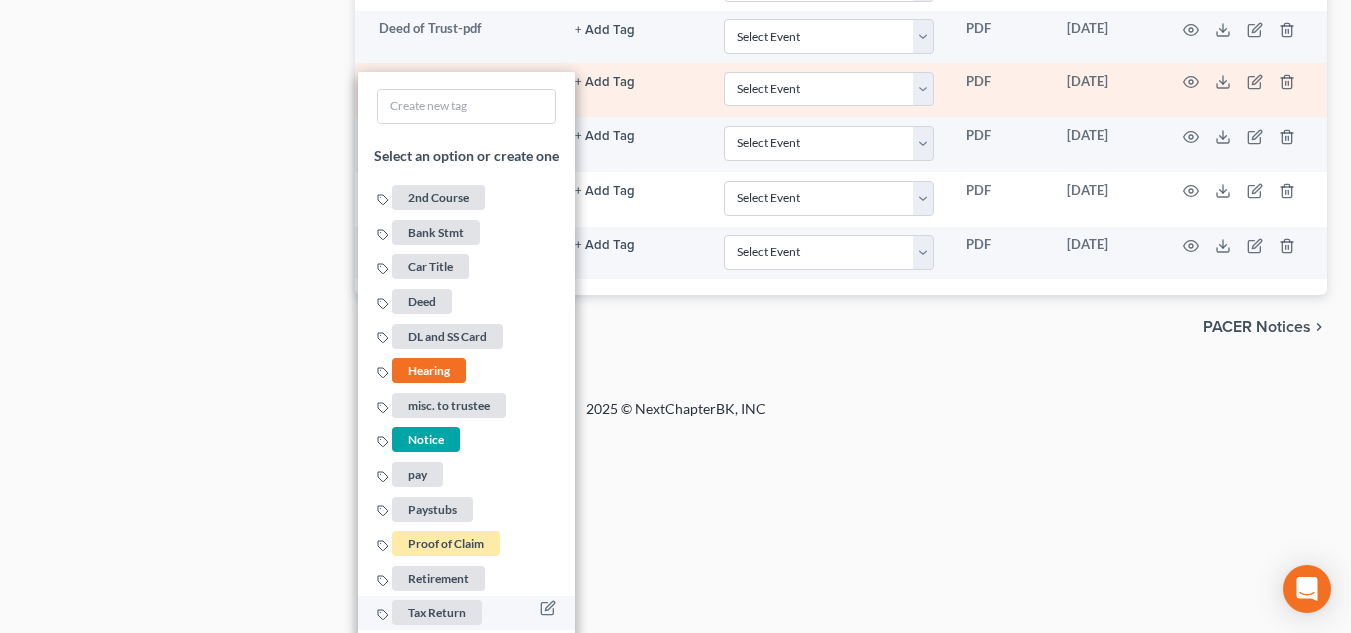click on "Tax Return" at bounding box center (437, 612) 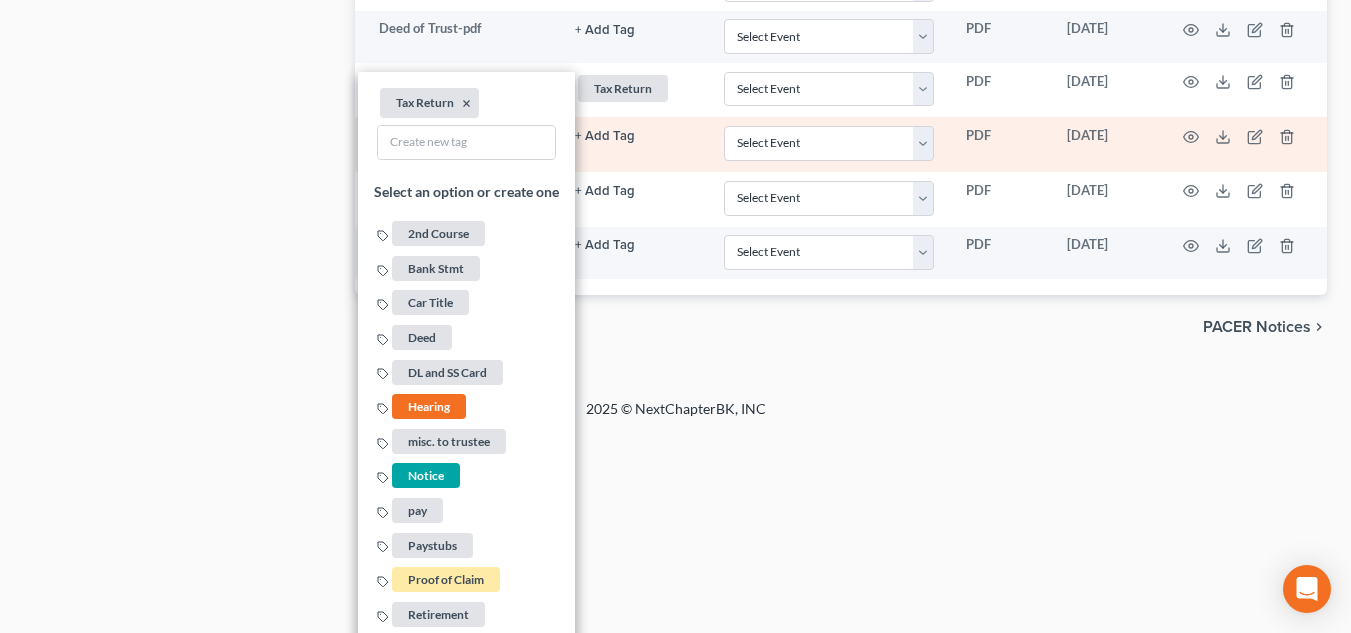 click on "+ Add Tag" at bounding box center [605, -720] 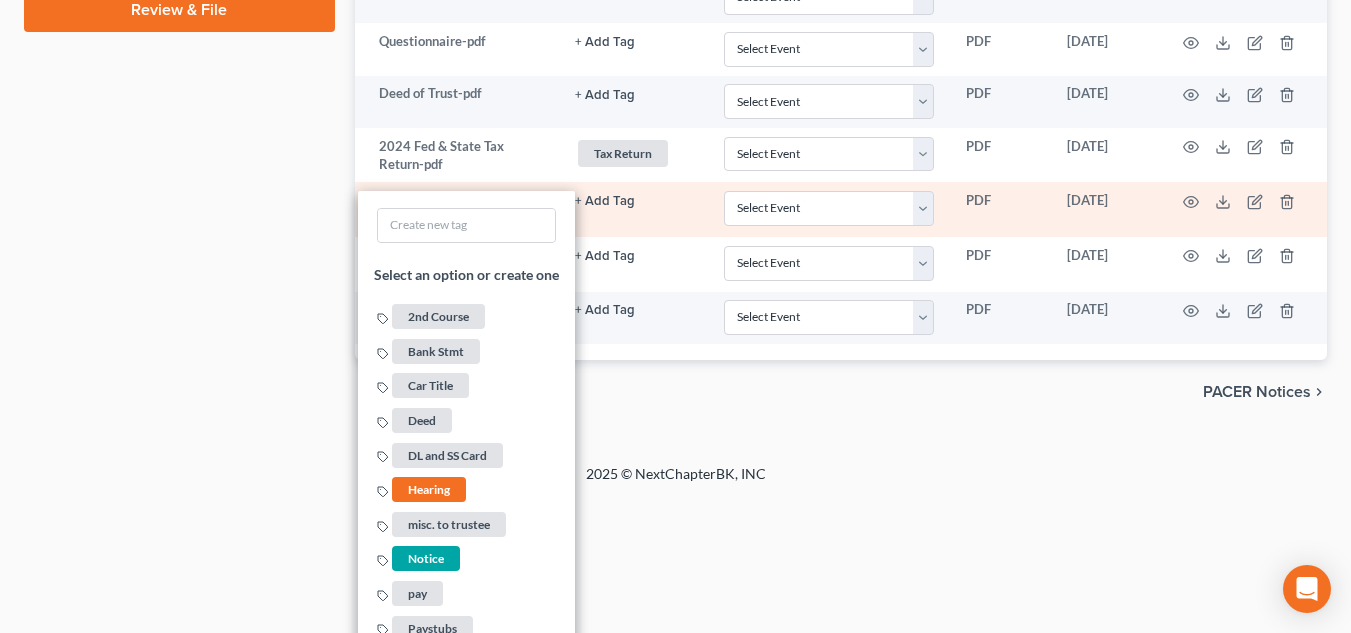 scroll, scrollTop: 1327, scrollLeft: 0, axis: vertical 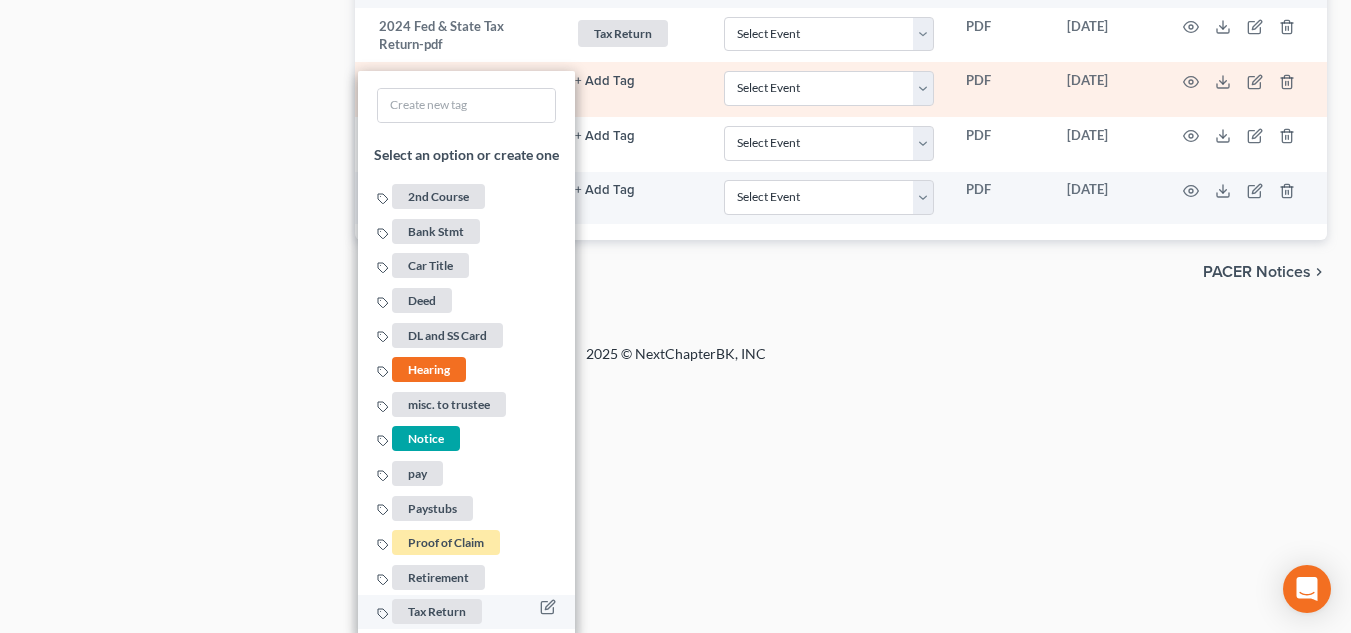 click on "Tax Return" at bounding box center (437, 612) 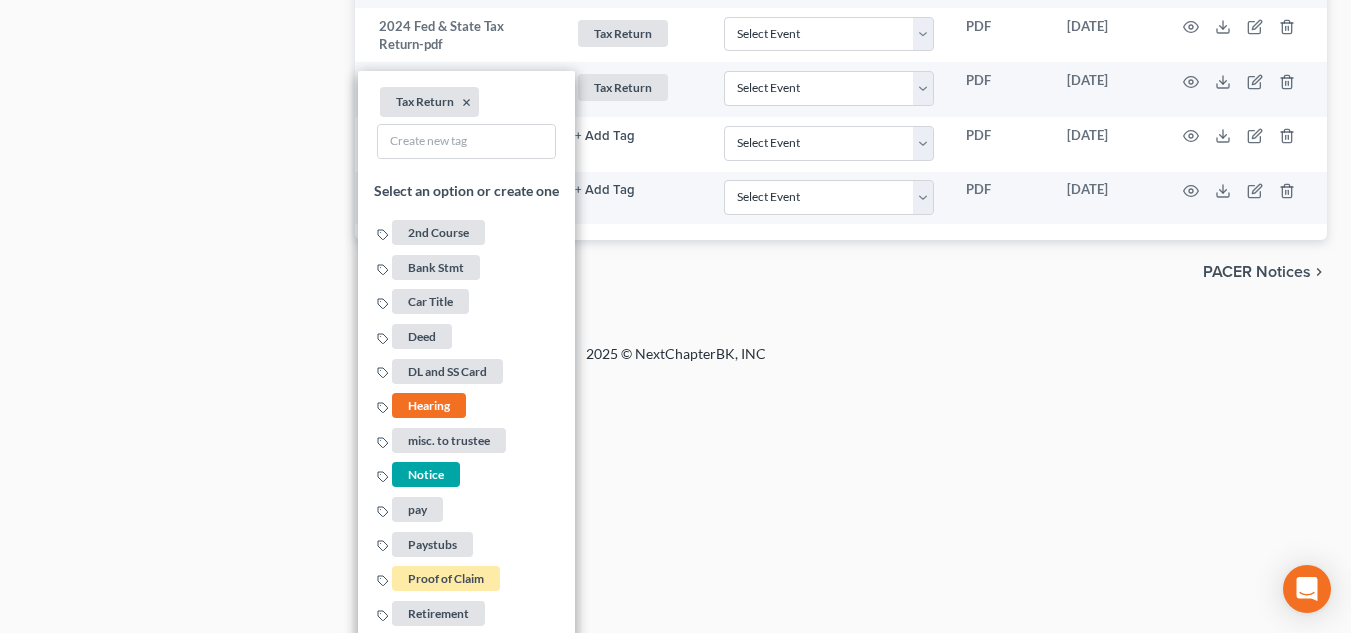 click on "2025 © NextChapterBK, INC" at bounding box center (676, 362) 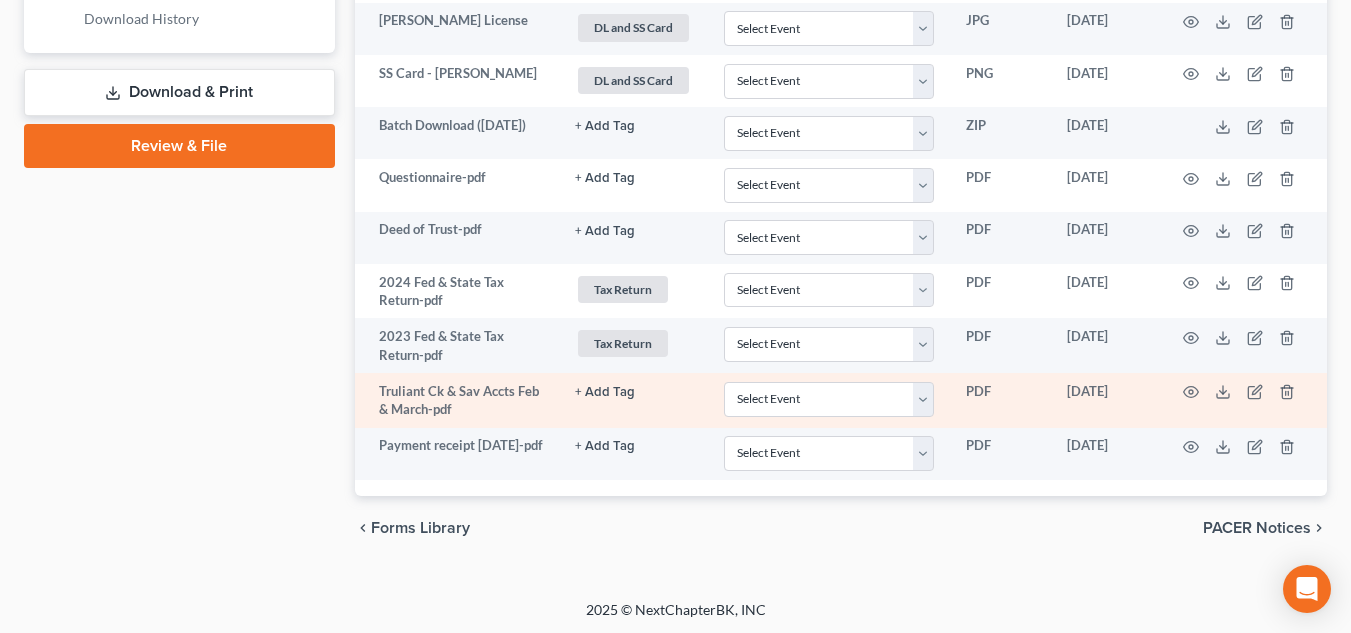click on "+ Add Tag" at bounding box center (605, -519) 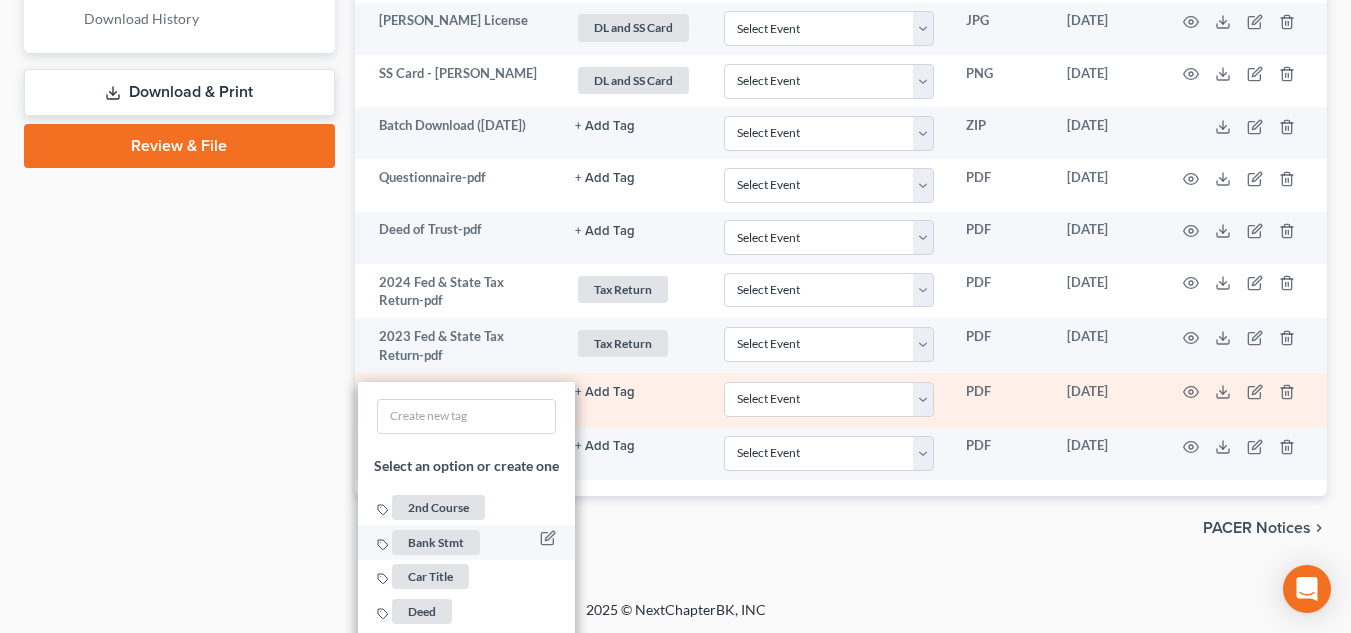 click on "Bank Stmt" at bounding box center (436, 542) 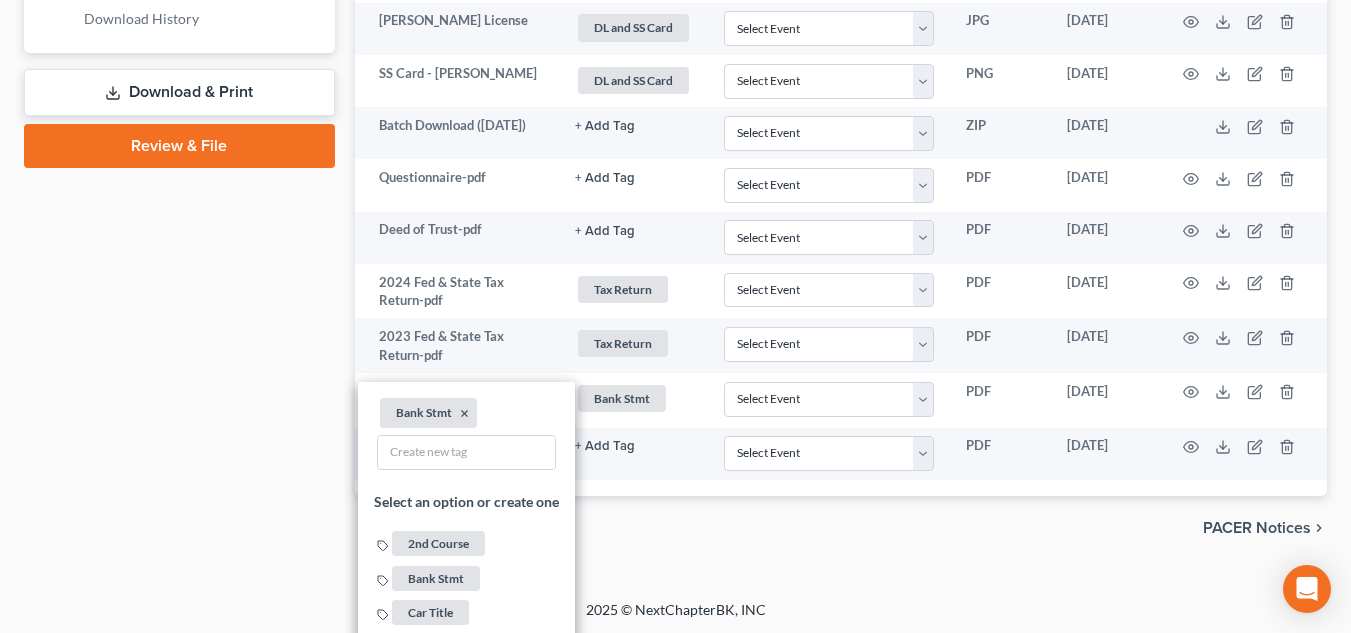 click on "chevron_left
Forms Library
PACER Notices
chevron_right" at bounding box center [841, 528] 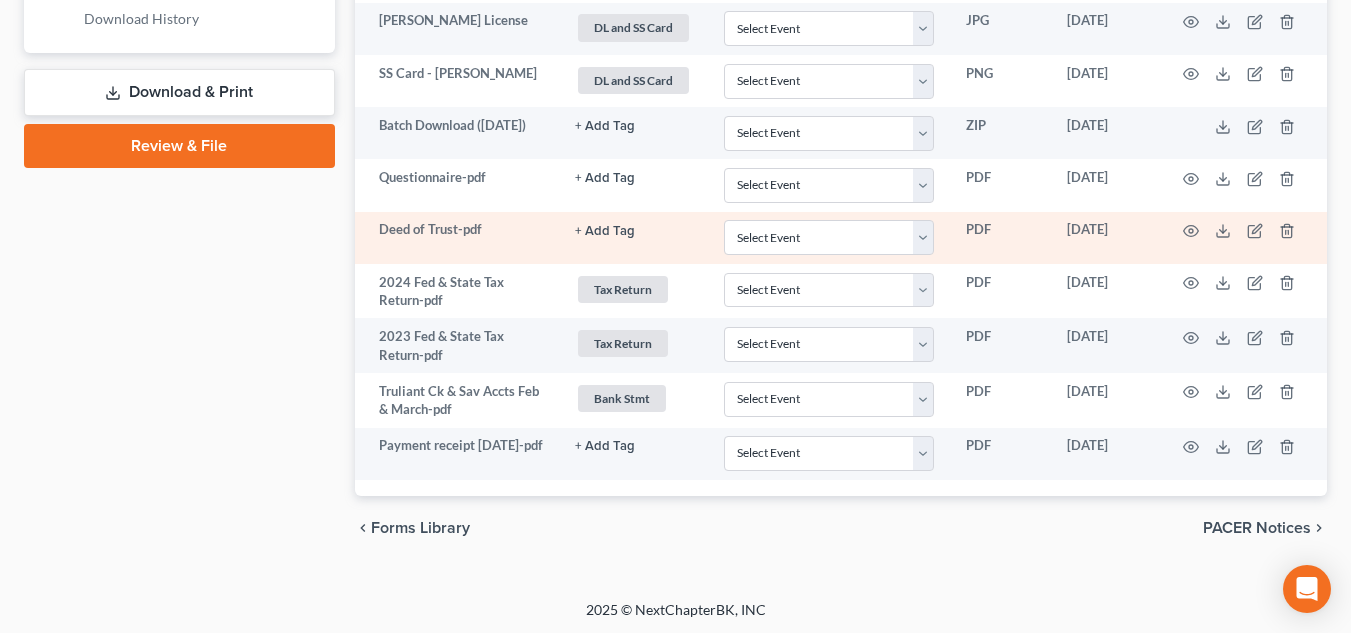 scroll, scrollTop: 971, scrollLeft: 0, axis: vertical 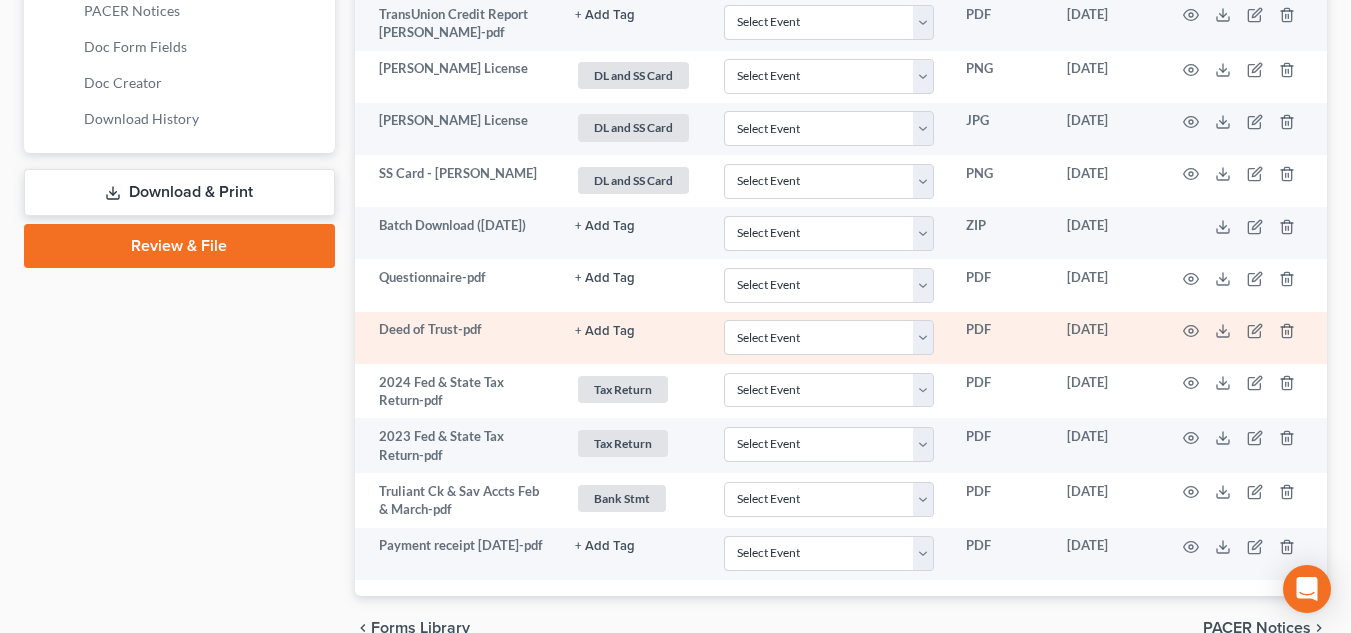 click on "+ Add Tag" at bounding box center (605, -419) 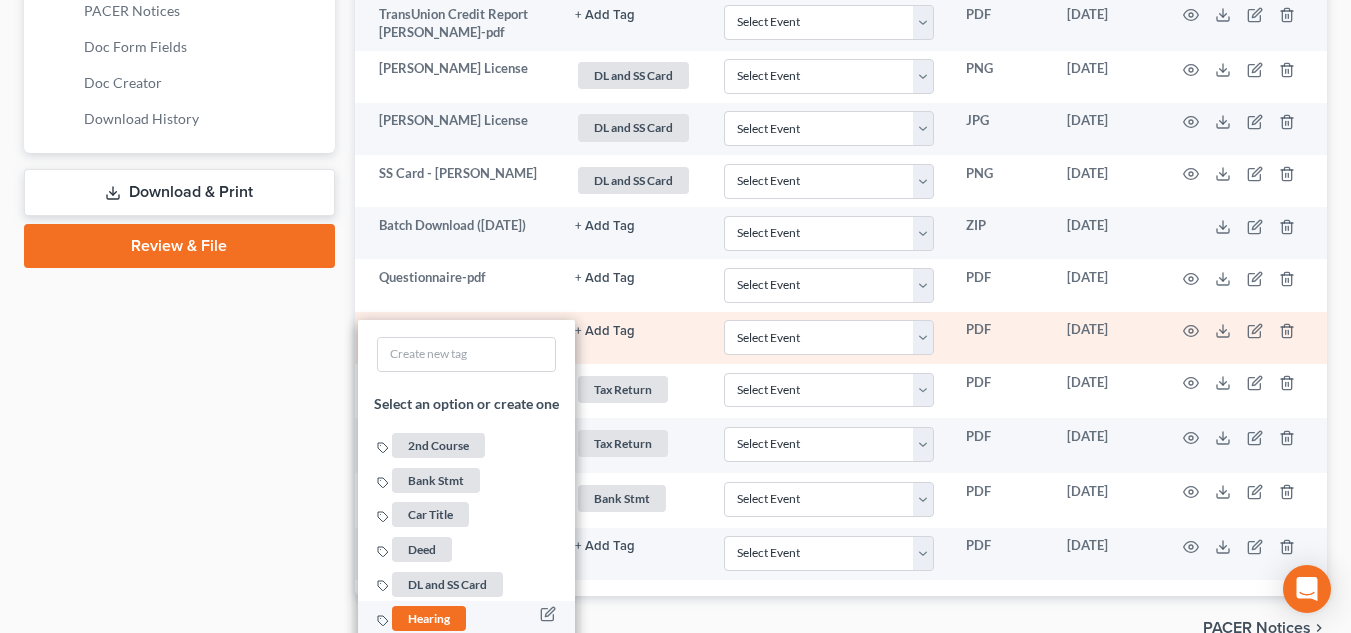 scroll, scrollTop: 1171, scrollLeft: 0, axis: vertical 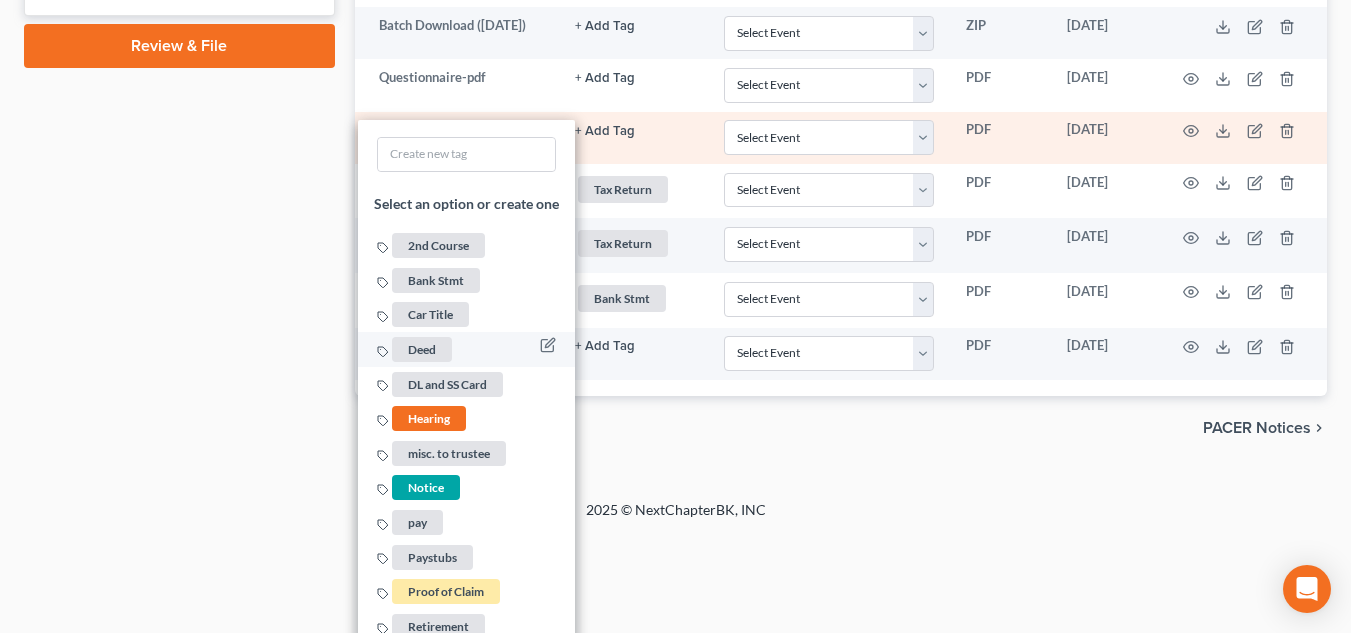 click on "Deed" at bounding box center (422, 349) 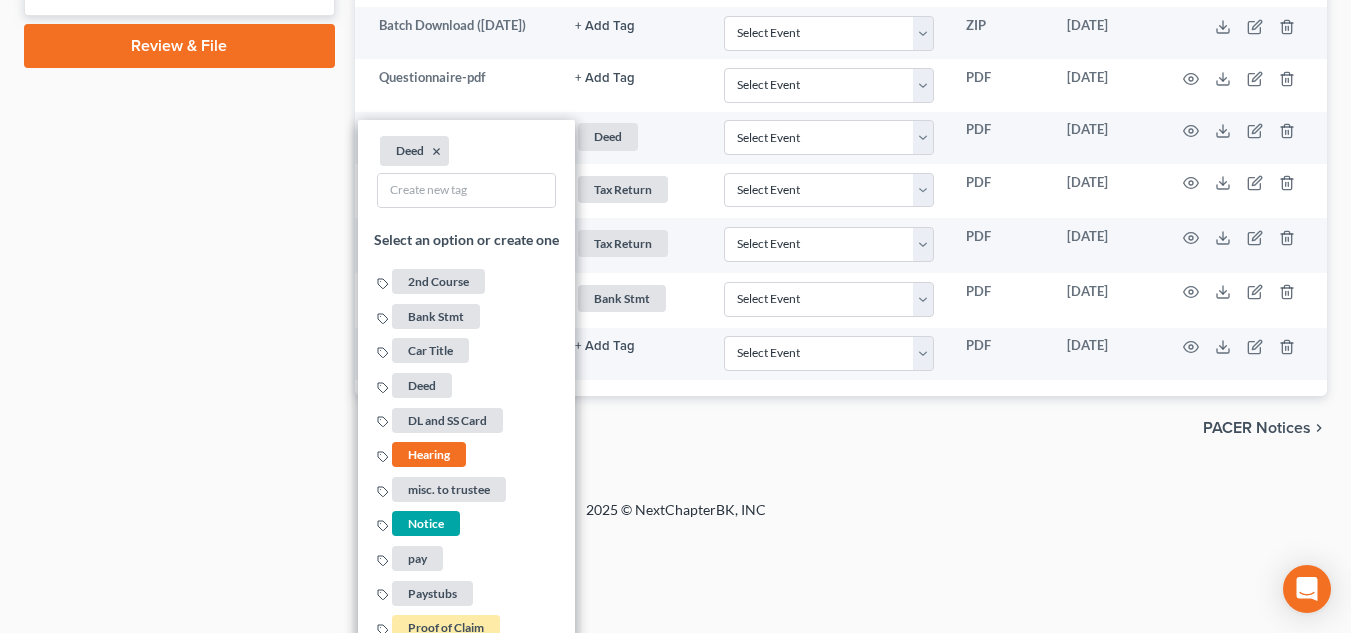 click on "chevron_left
Forms Library
PACER Notices
chevron_right" at bounding box center (841, 428) 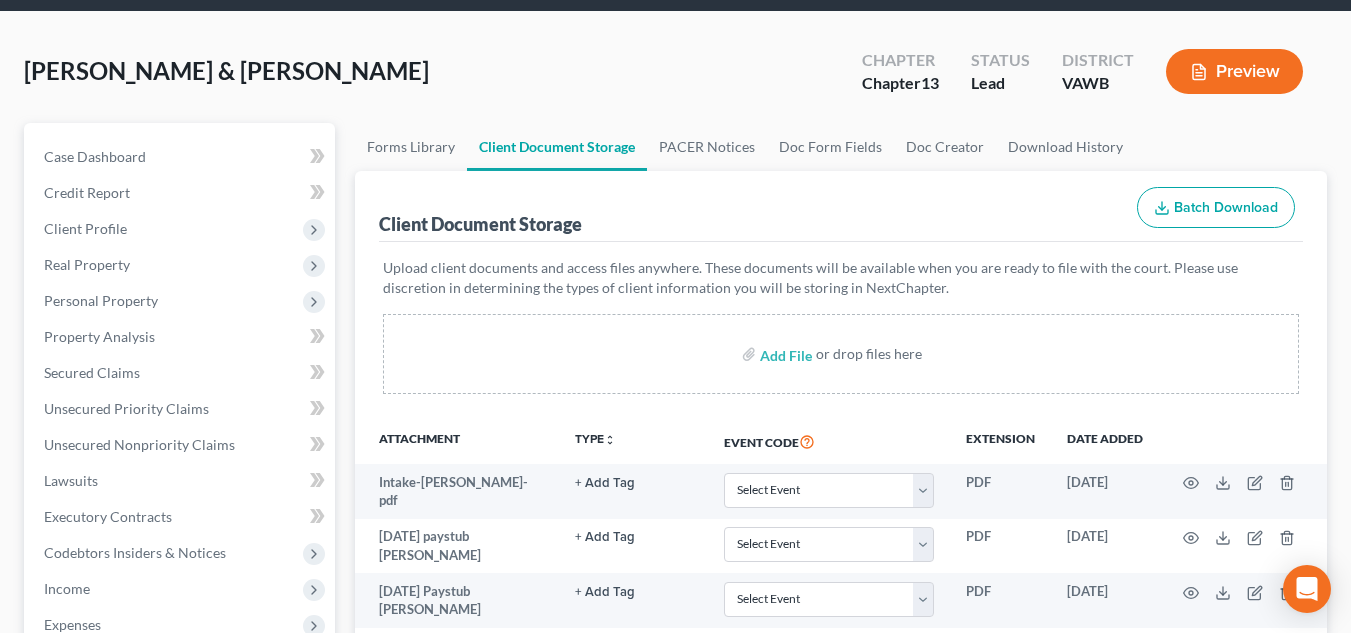 scroll, scrollTop: 0, scrollLeft: 0, axis: both 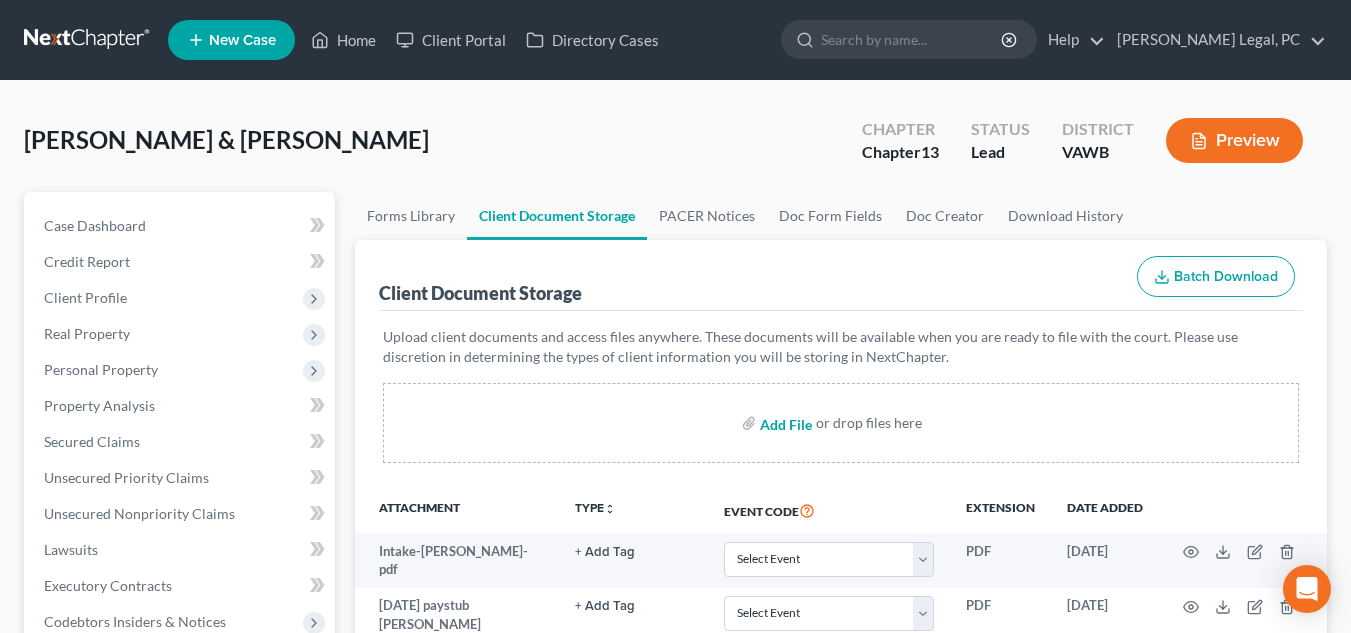 click at bounding box center [784, 423] 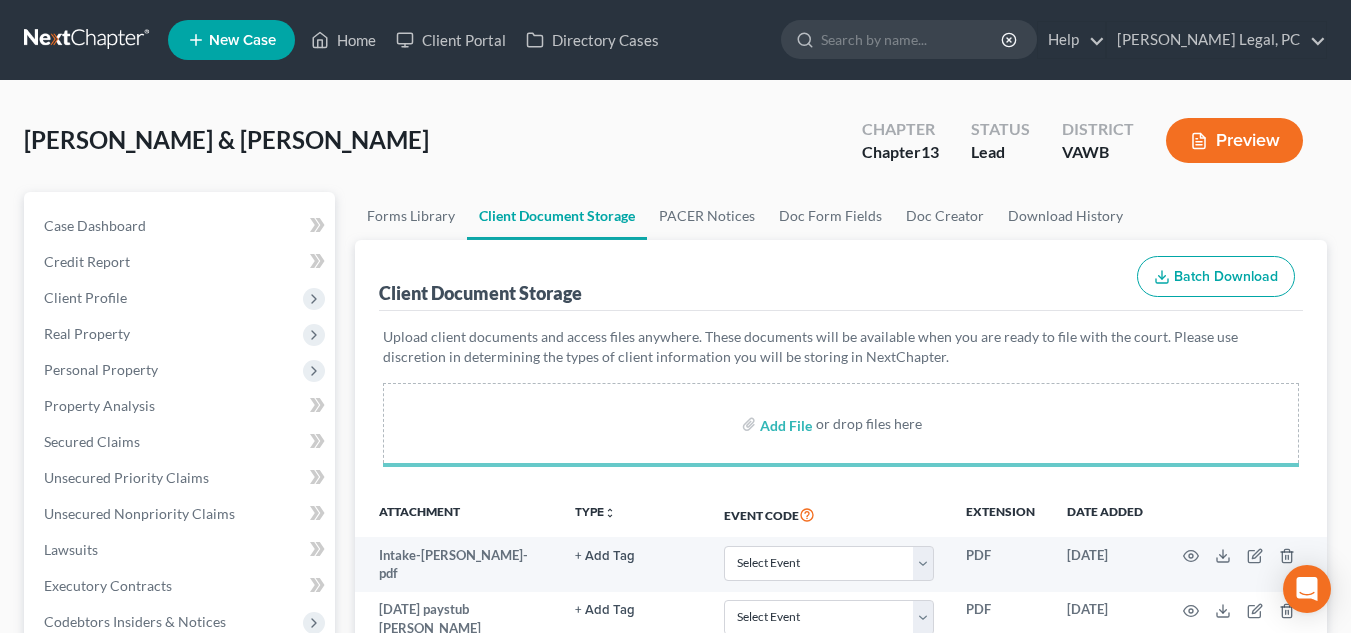select on "0" 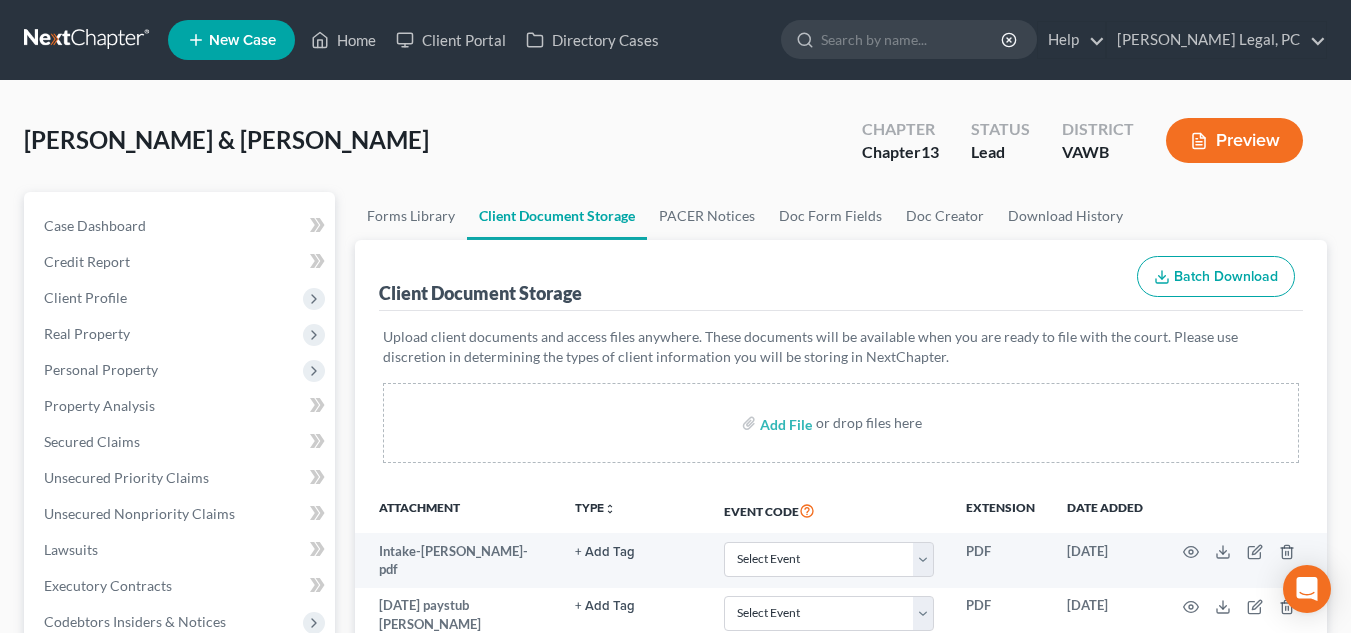 select on "0" 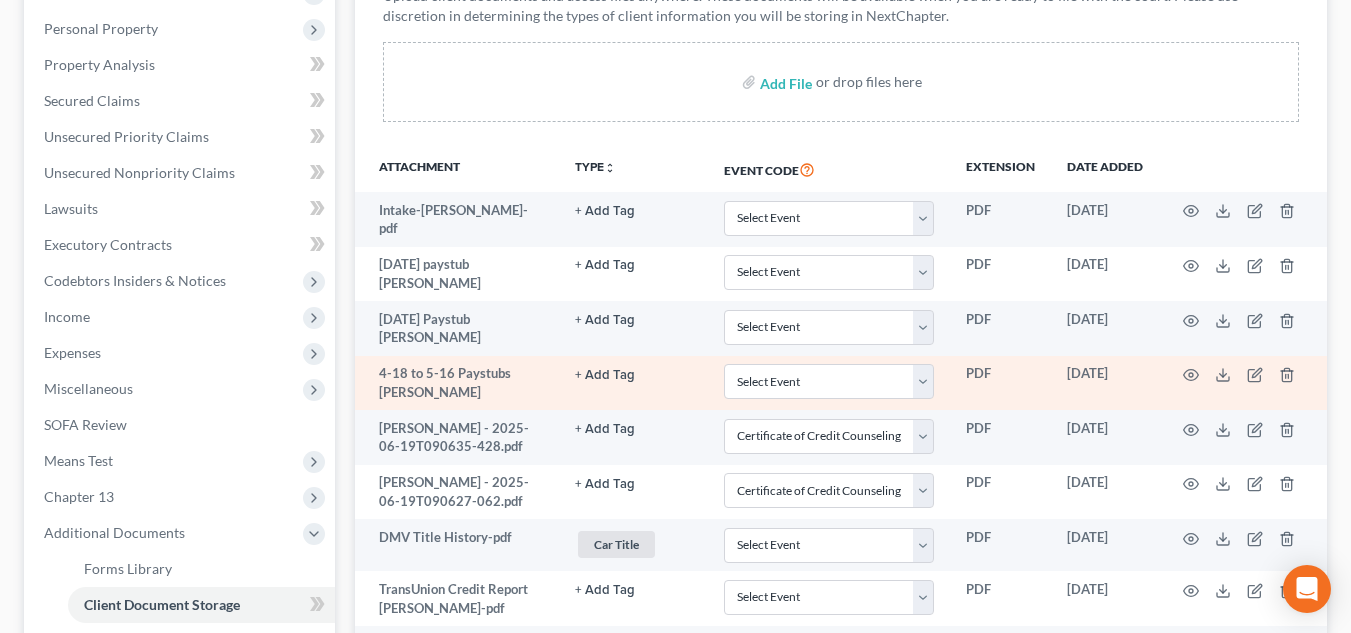 scroll, scrollTop: 400, scrollLeft: 0, axis: vertical 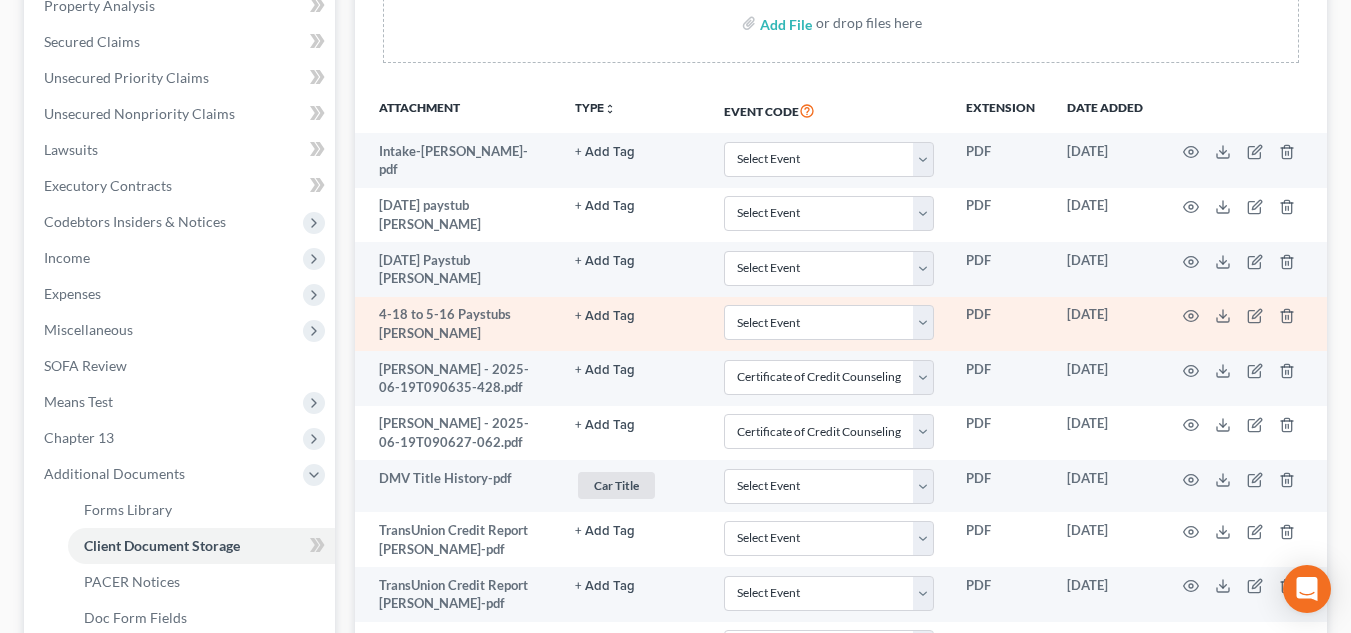 click on "+ Add Tag" at bounding box center (633, 151) 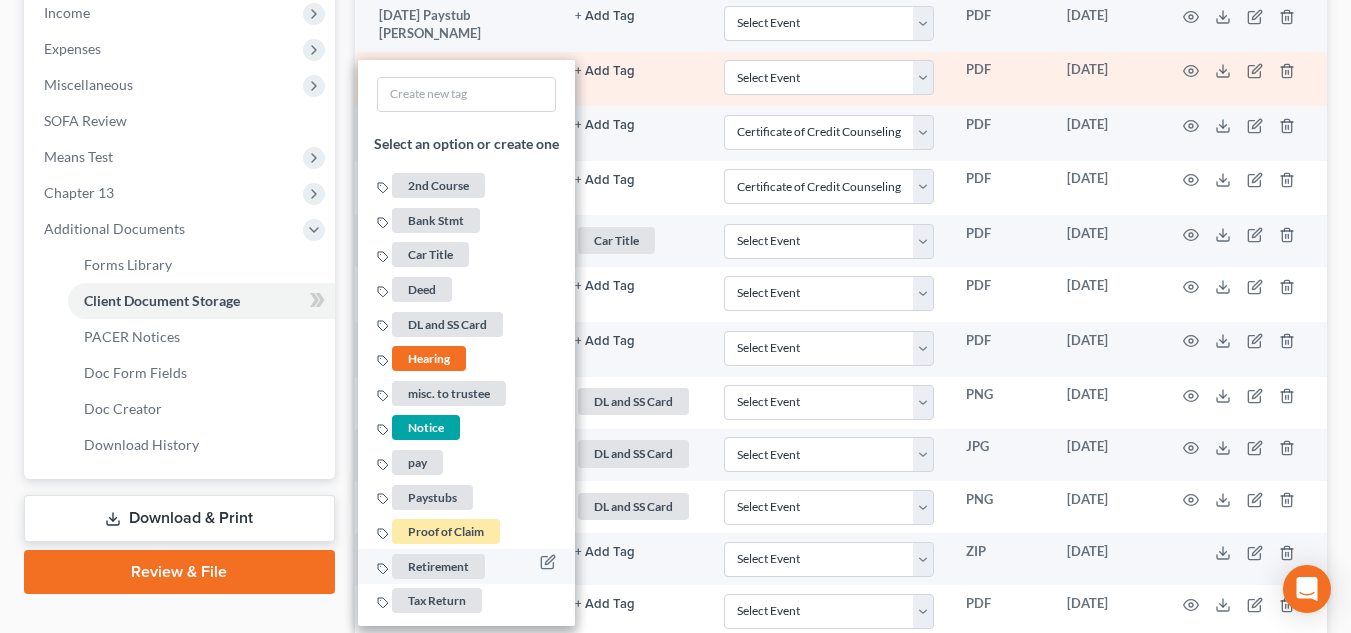 scroll, scrollTop: 700, scrollLeft: 0, axis: vertical 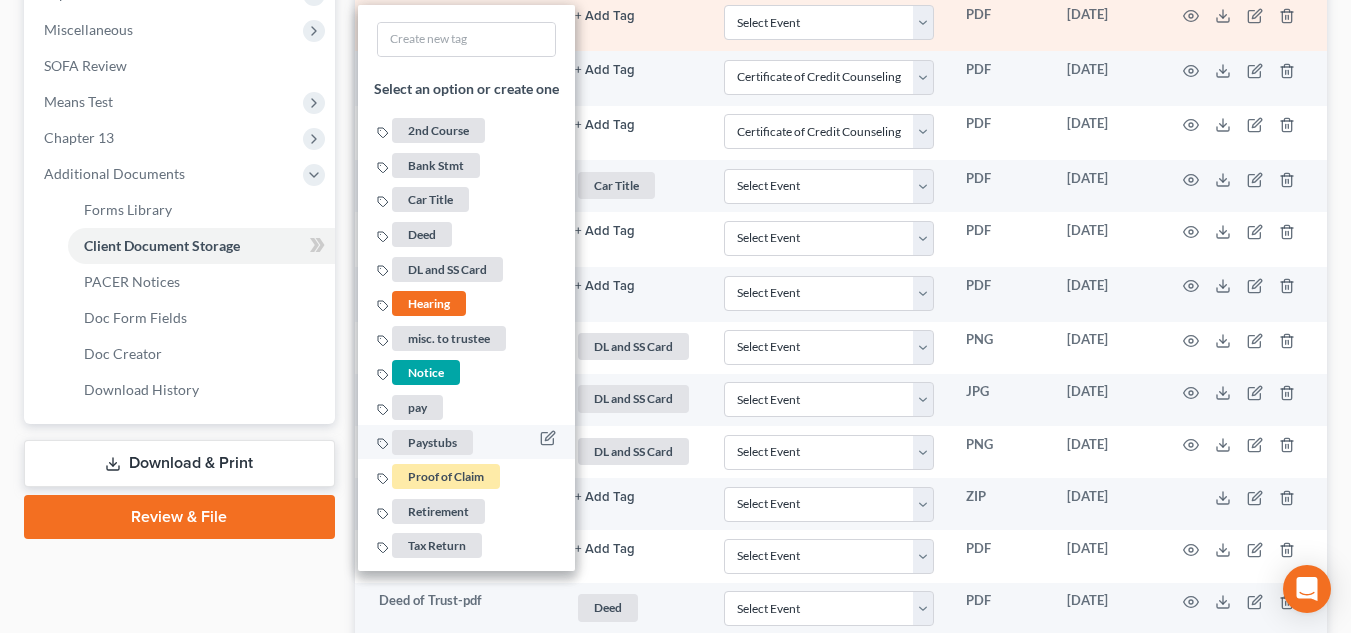 click on "Paystubs" at bounding box center (432, 442) 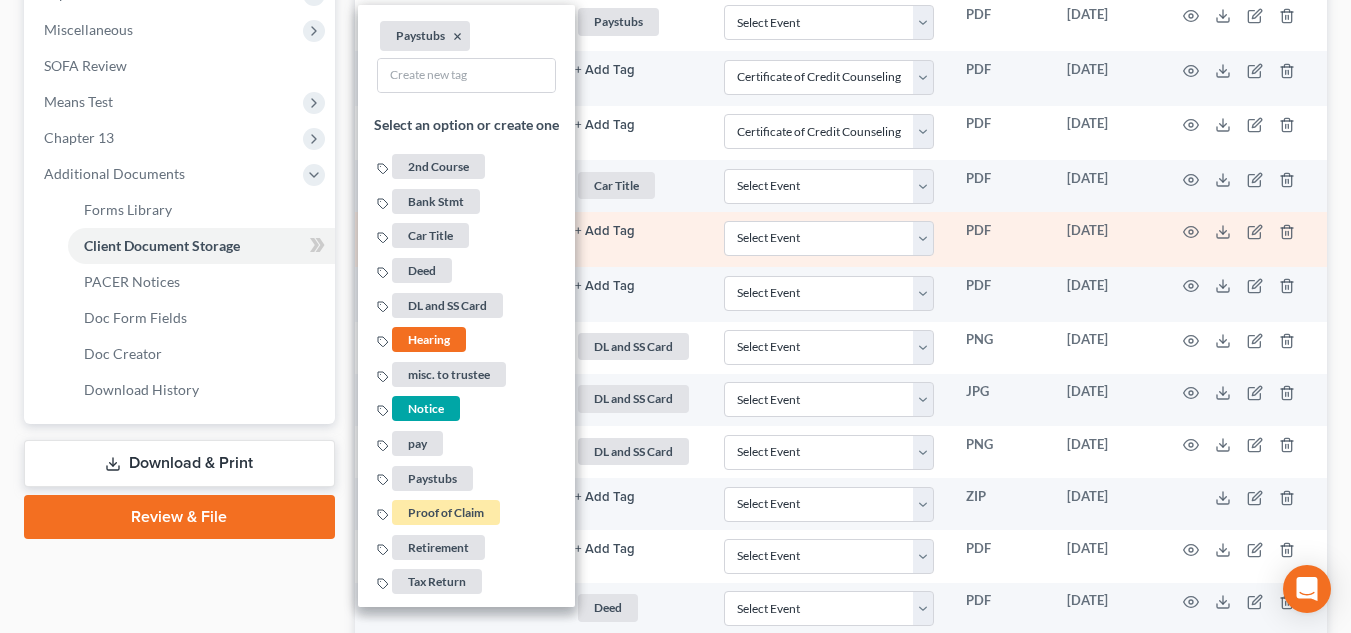 click on "+ Add Tag" at bounding box center [633, -149] 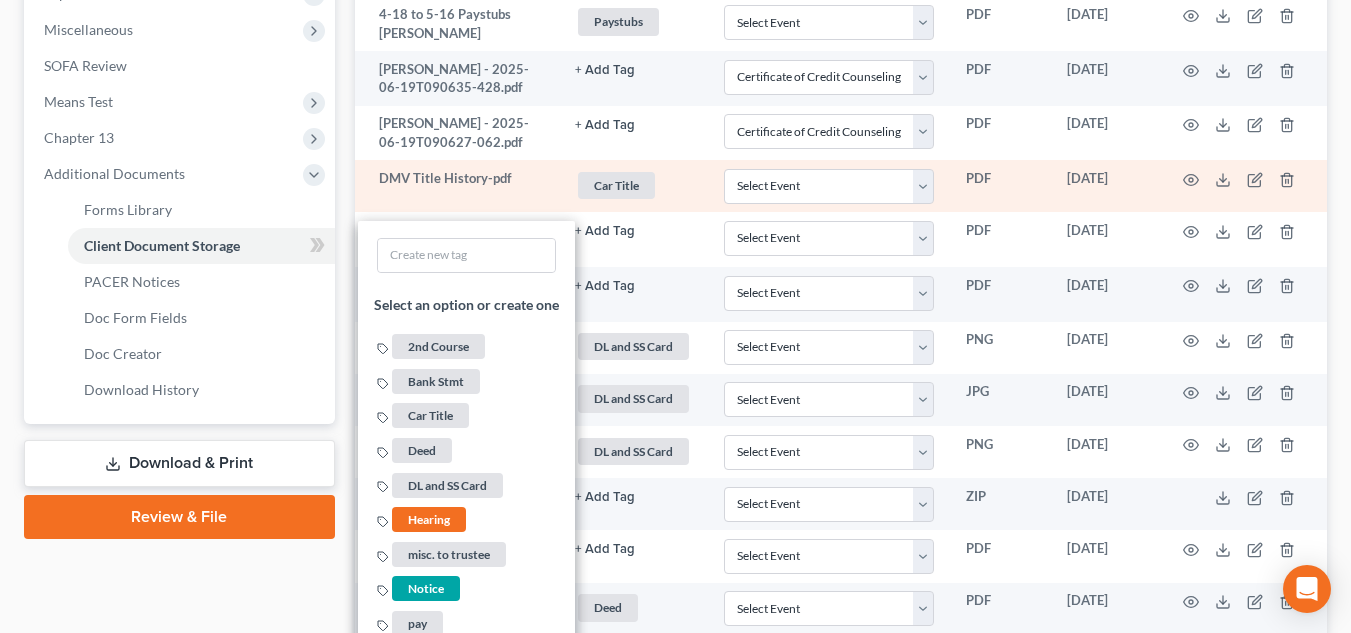 click on "Car Title + Add Tag Car Title × Select an option or create one 2nd Course Bank Stmt Car Title Deed DL and SS Card Hearing misc. to trustee Notice pay Paystubs Proof of Claim Retirement Tax Return" at bounding box center (633, 186) 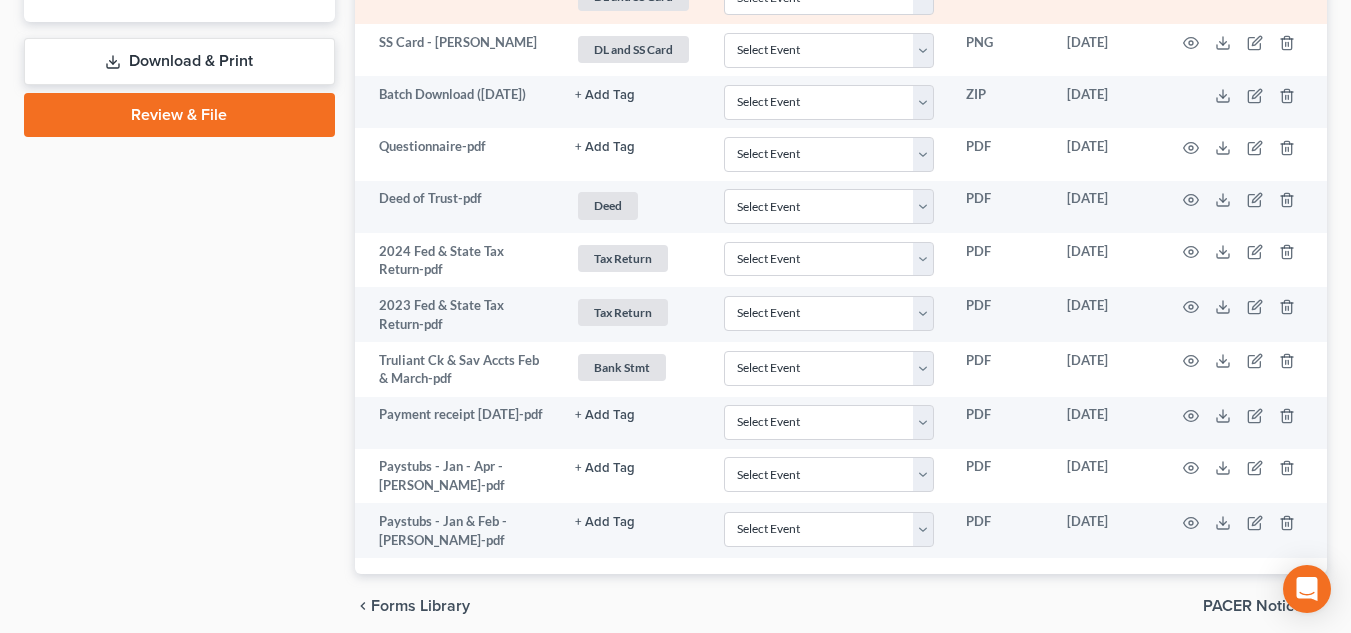 scroll, scrollTop: 1181, scrollLeft: 0, axis: vertical 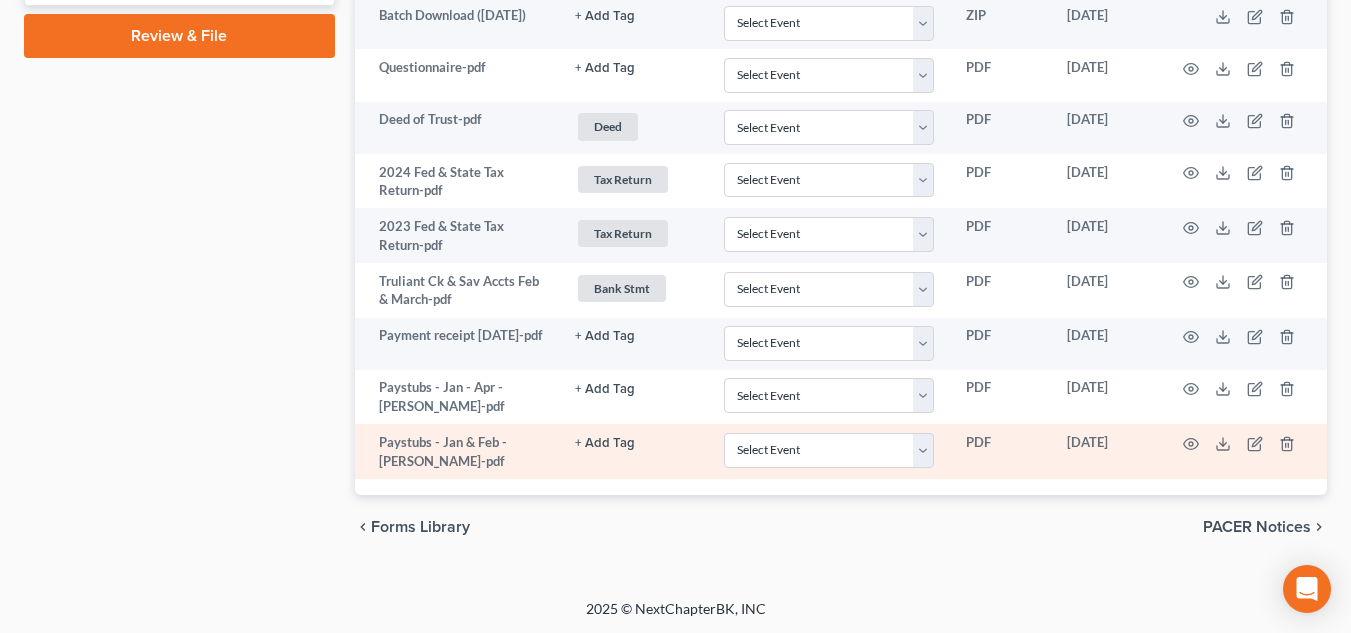 click on "+ Add Tag" at bounding box center (605, -629) 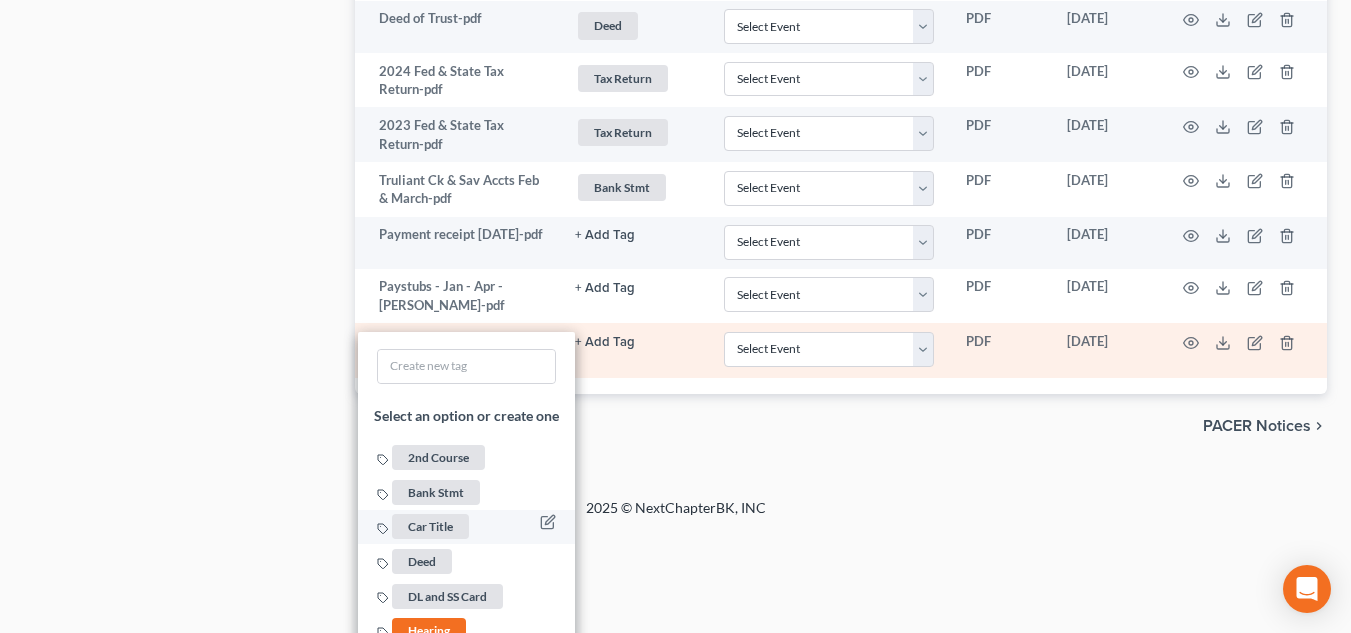 scroll, scrollTop: 1545, scrollLeft: 0, axis: vertical 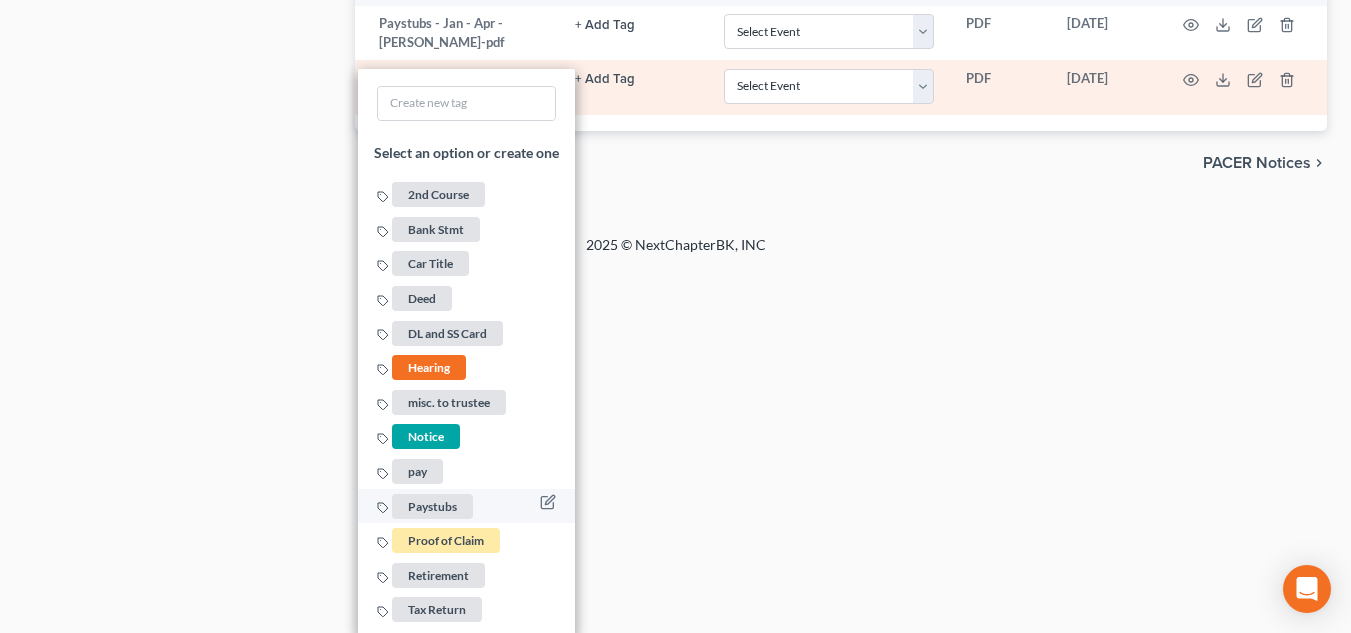 click on "Paystubs" at bounding box center (432, 506) 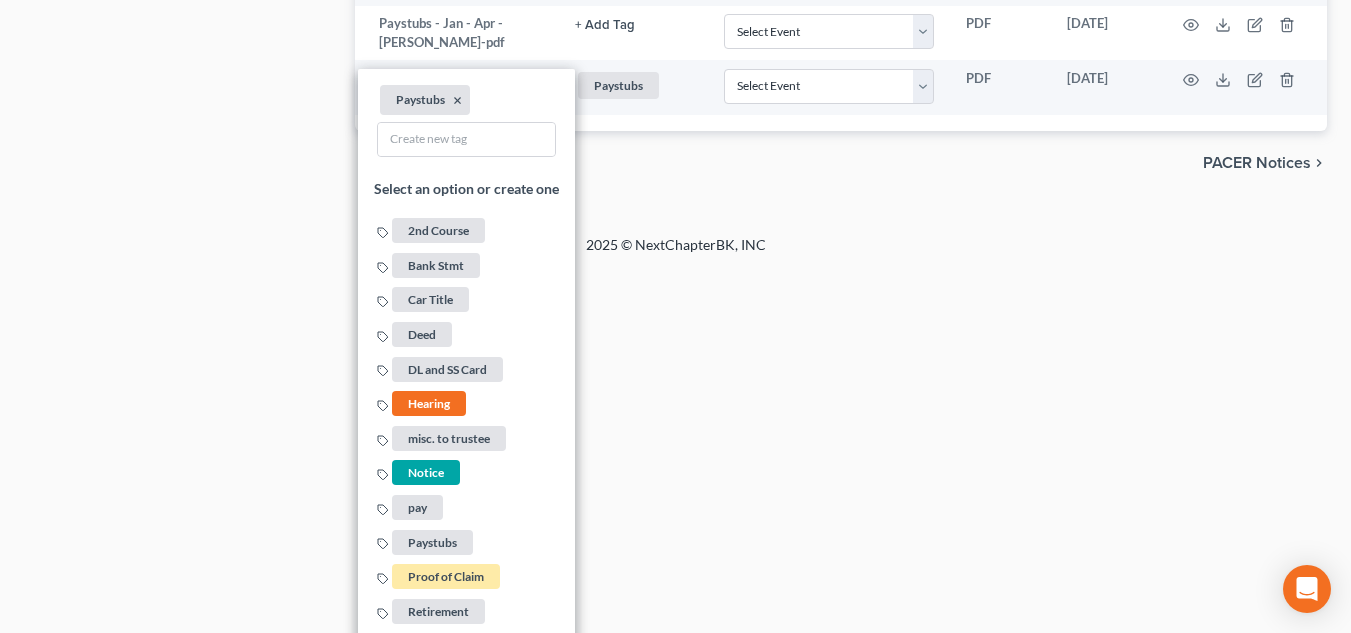click on "Home New Case Client Portal Directory Cases [PERSON_NAME] Legal, PC [PERSON_NAME][EMAIL_ADDRESS][PERSON_NAME][DOMAIN_NAME] My Account Settings Plan + Billing Account Add-Ons Help Center Webinars Training Videos What's new Log out New Case Home Client Portal Directory Cases         - No Result - See all results Or Press Enter... Help Help Center Webinars Training Videos What's new [PERSON_NAME] Legal, PC [PERSON_NAME] Legal, PC [PERSON_NAME][EMAIL_ADDRESS][PERSON_NAME][DOMAIN_NAME] My Account Settings Plan + Billing Account Add-Ons Log out 	 [PERSON_NAME] & [PERSON_NAME] Upgraded Chapter Chapter  13 Status Lead District [GEOGRAPHIC_DATA] Preview Petition Navigation
Case Dashboard
Payments
Invoices" at bounding box center [675, -637] 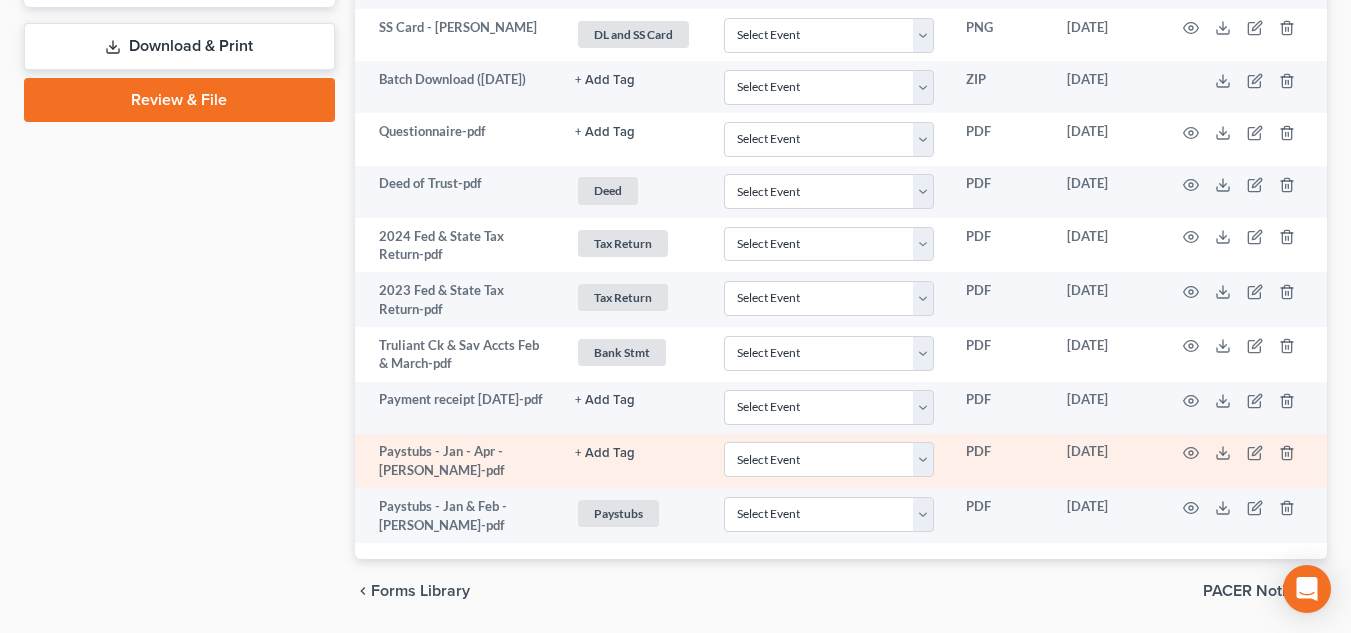 scroll, scrollTop: 1081, scrollLeft: 0, axis: vertical 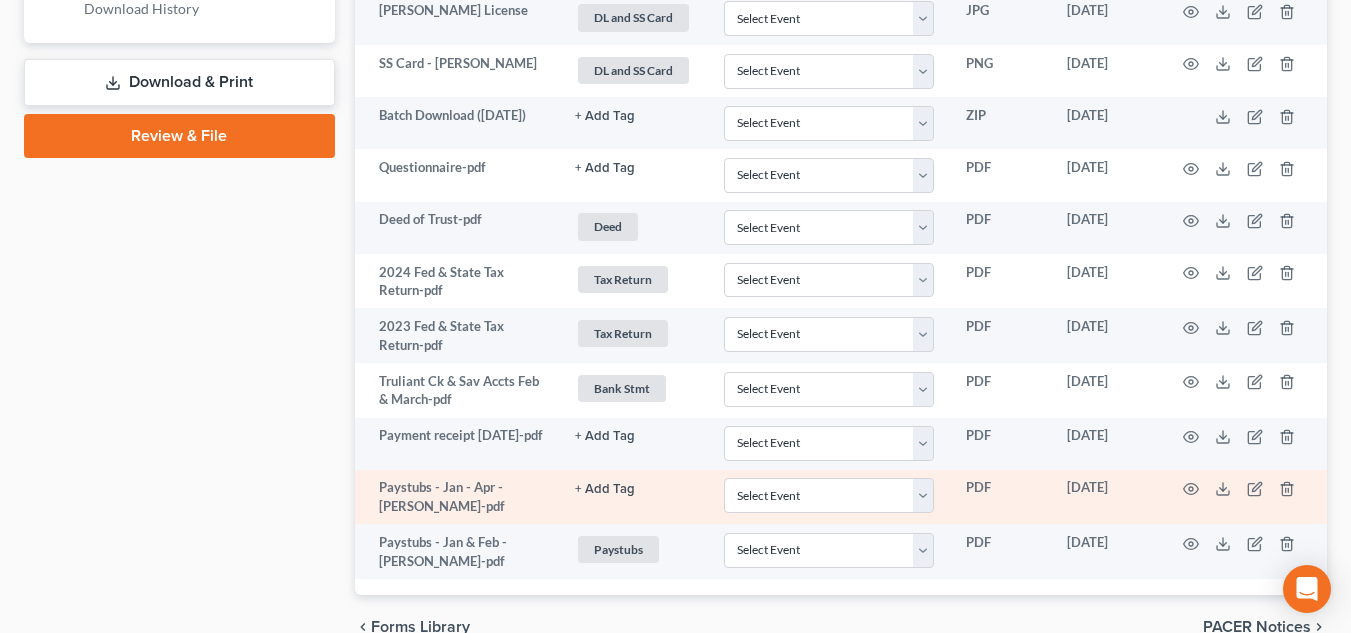 click on "+ Add Tag" at bounding box center (605, -529) 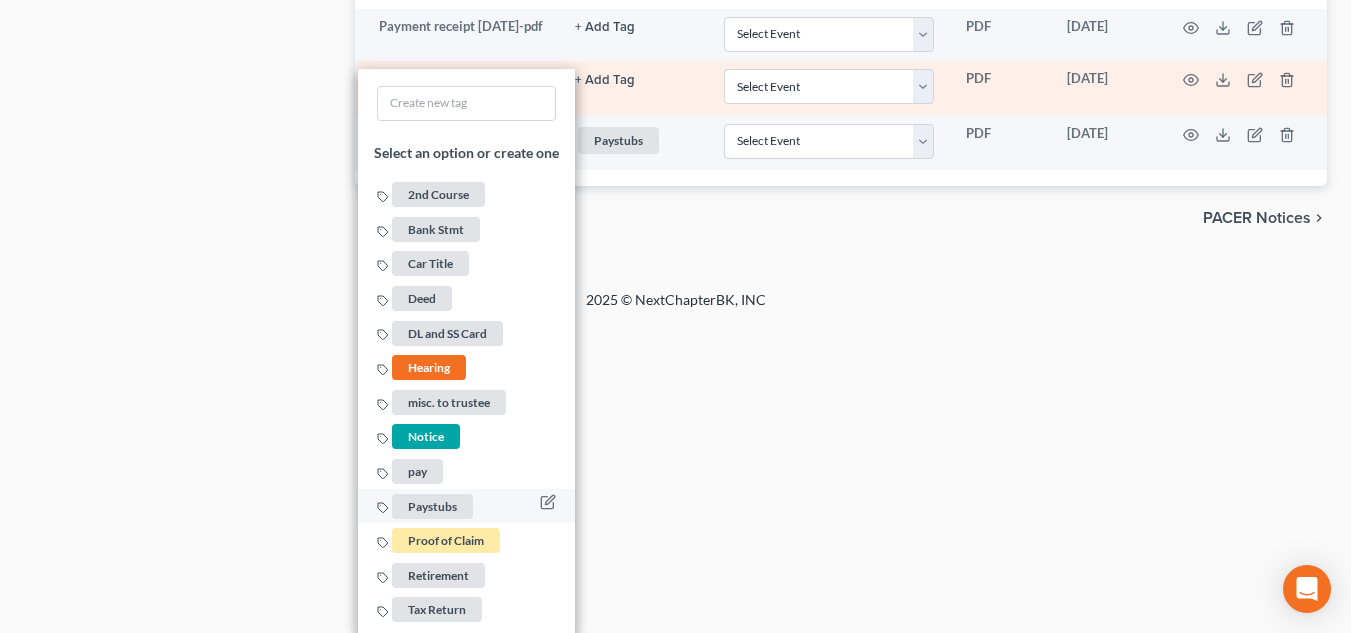click on "Paystubs" at bounding box center (432, 506) 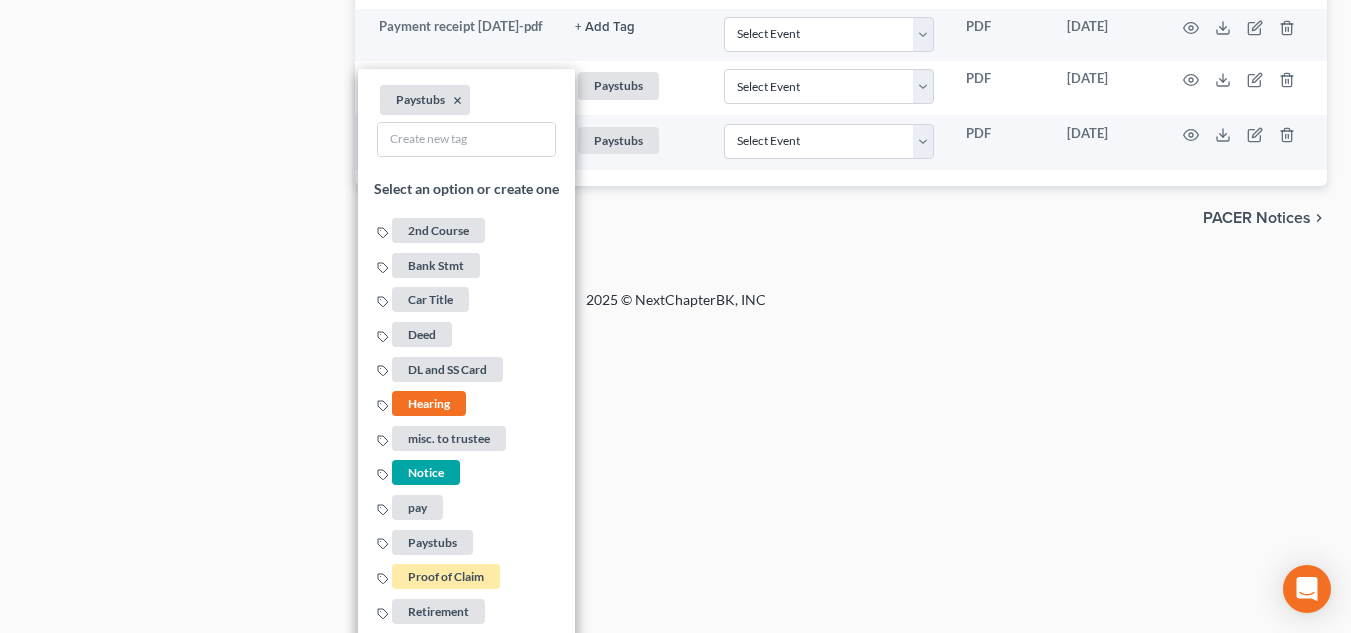 click on "Home New Case Client Portal Directory Cases [PERSON_NAME] Legal, PC [PERSON_NAME][EMAIL_ADDRESS][PERSON_NAME][DOMAIN_NAME] My Account Settings Plan + Billing Account Add-Ons Help Center Webinars Training Videos What's new Log out New Case Home Client Portal Directory Cases         - No Result - See all results Or Press Enter... Help Help Center Webinars Training Videos What's new [PERSON_NAME] Legal, PC [PERSON_NAME] Legal, PC [PERSON_NAME][EMAIL_ADDRESS][PERSON_NAME][DOMAIN_NAME] My Account Settings Plan + Billing Account Add-Ons Log out 	 [PERSON_NAME] & [PERSON_NAME] Upgraded Chapter Chapter  13 Status Lead District [GEOGRAPHIC_DATA] Preview Petition Navigation
Case Dashboard
Payments
Invoices" at bounding box center (675, -582) 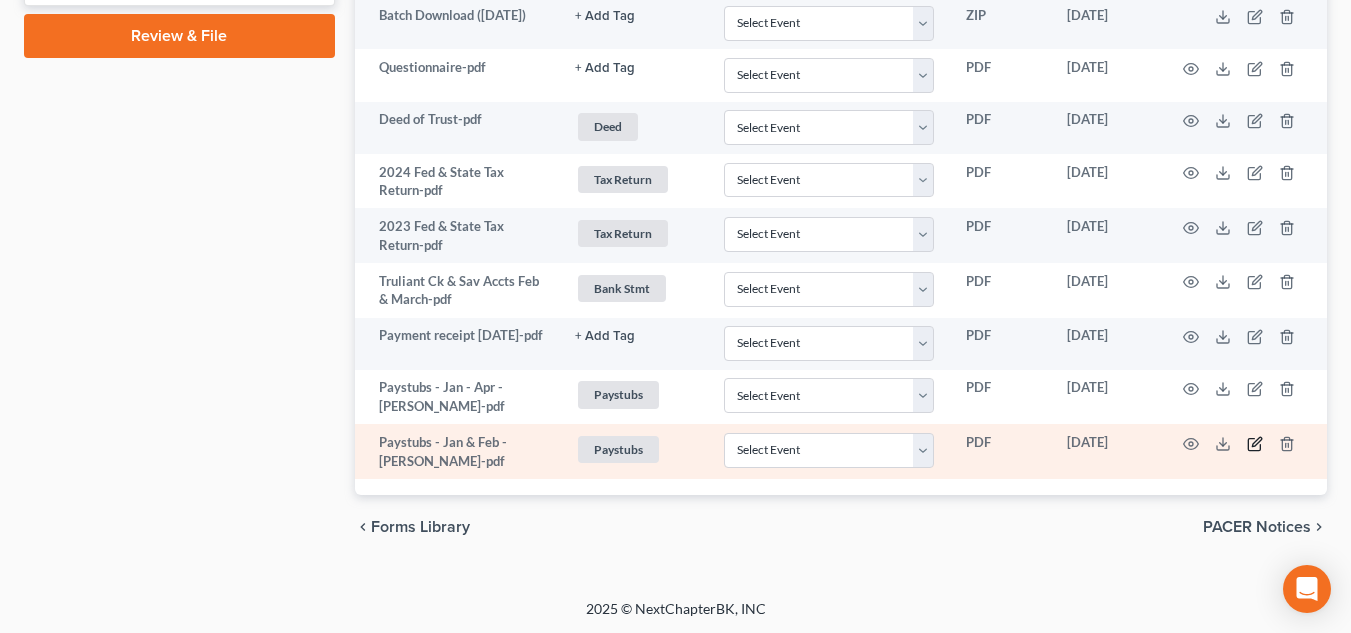 click 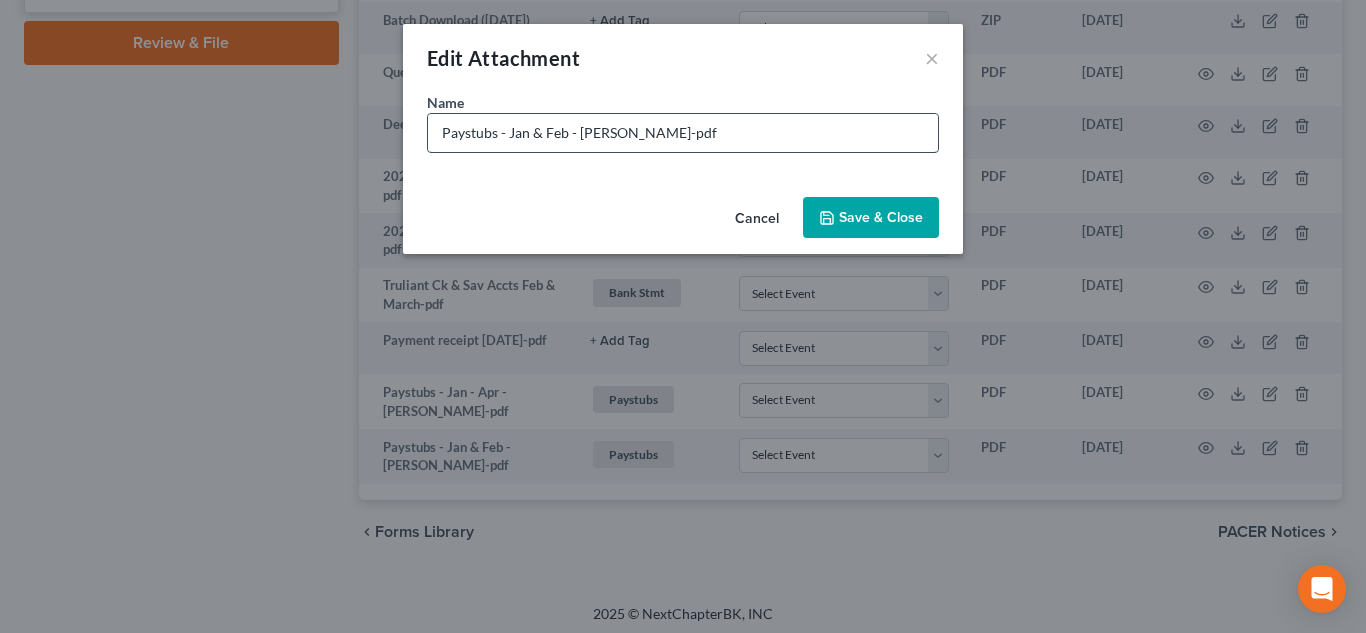 click on "Paystubs - Jan & Feb - [PERSON_NAME]-pdf" at bounding box center [683, 133] 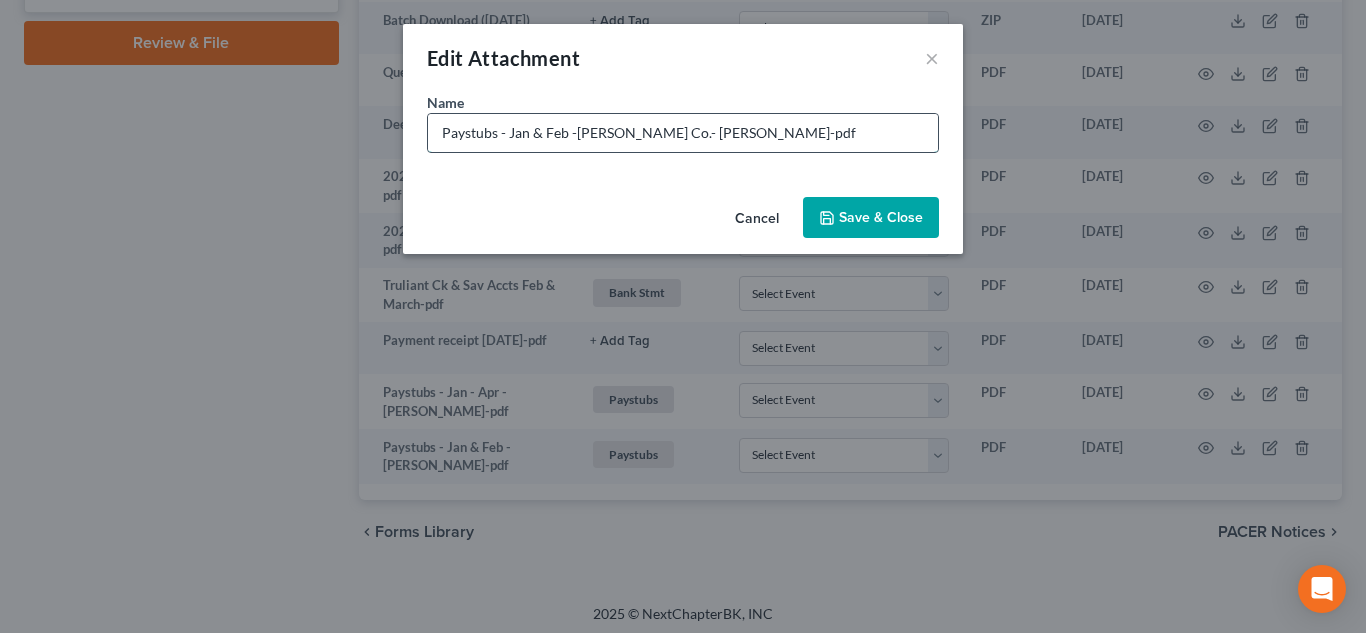 type on "Paystubs - Jan & Feb -[PERSON_NAME] Co.- [PERSON_NAME]-pdf" 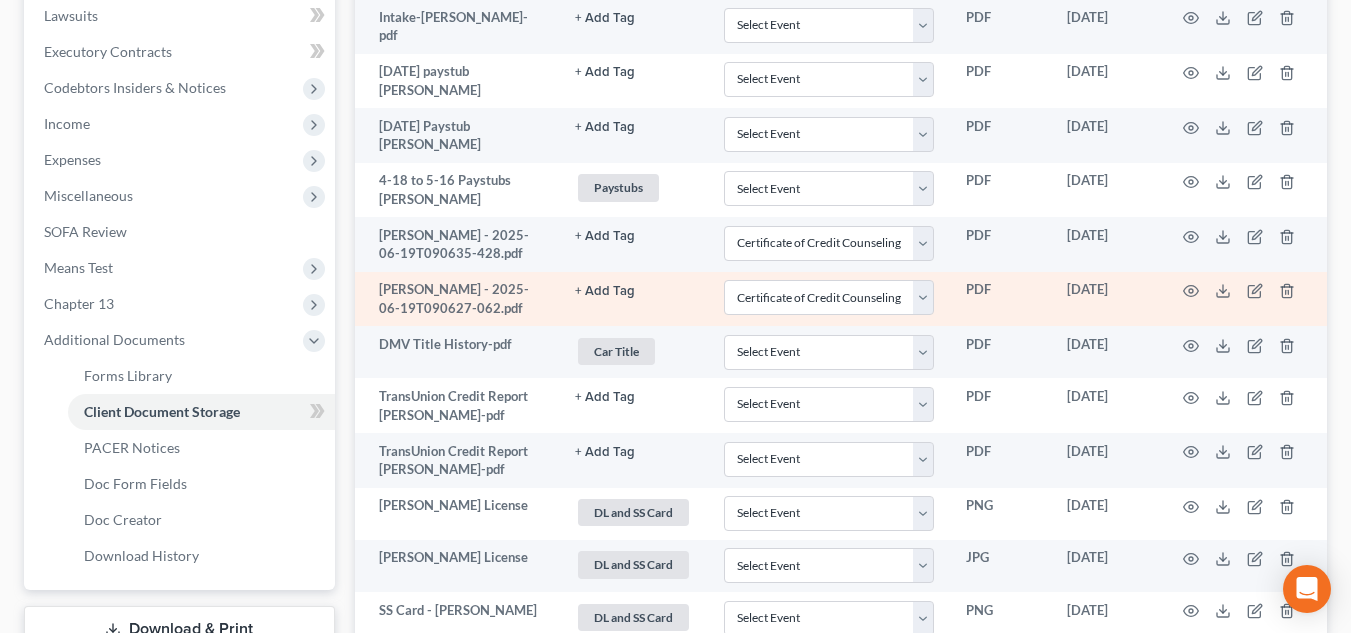 scroll, scrollTop: 374, scrollLeft: 0, axis: vertical 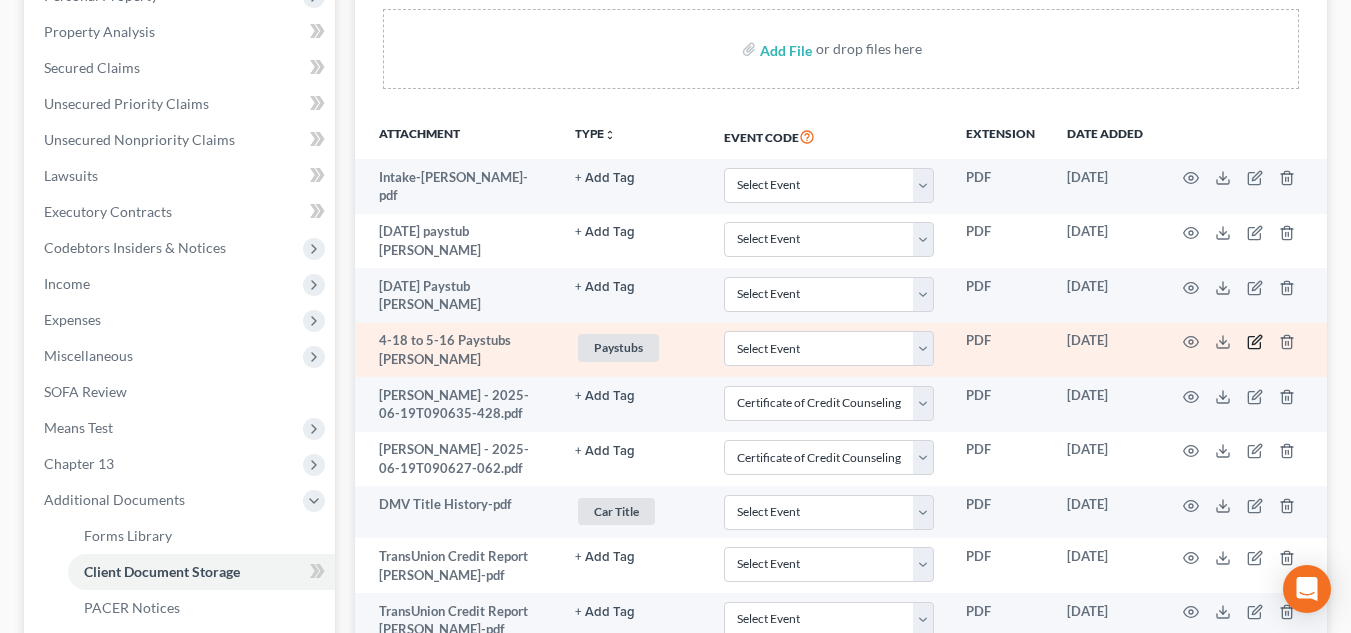 click 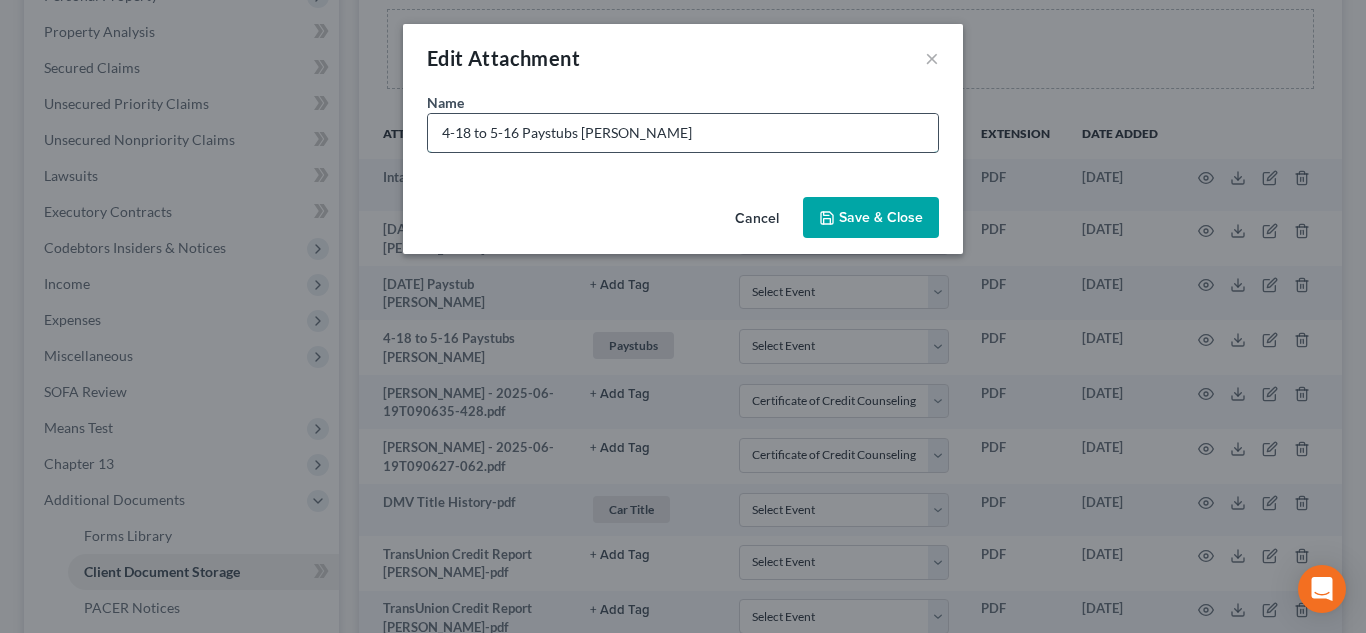 click on "4-18 to 5-16 Paystubs [PERSON_NAME]" at bounding box center (683, 133) 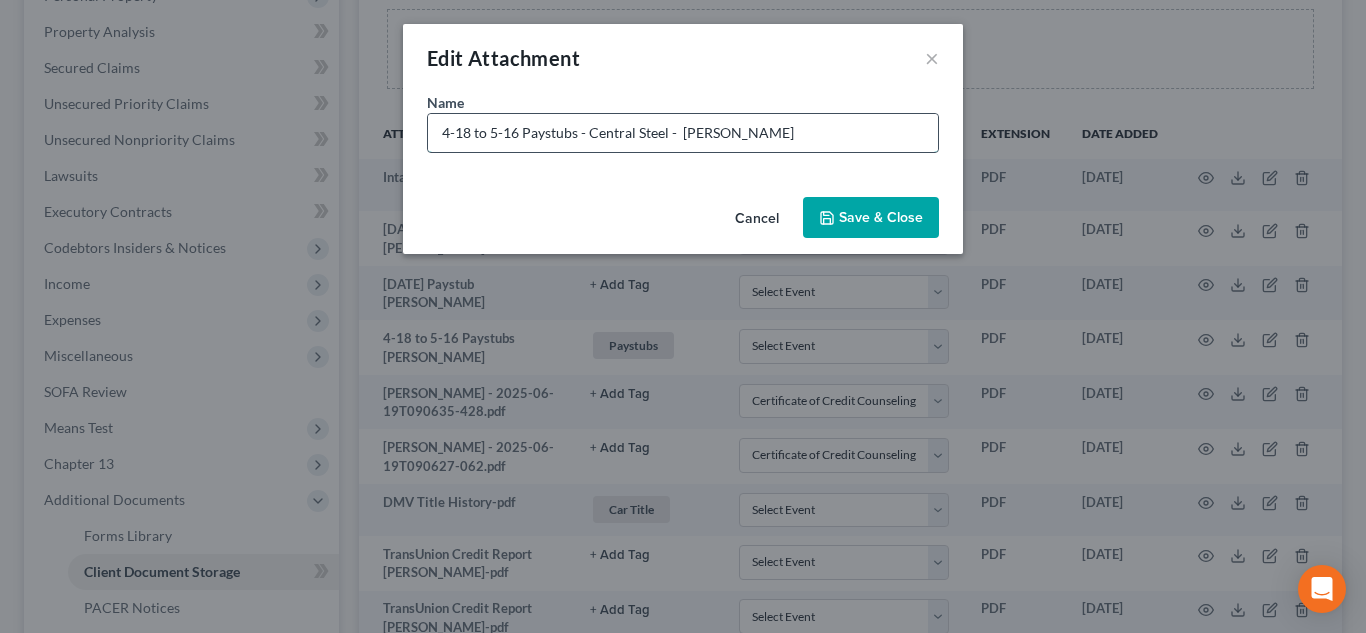 type on "4-18 to 5-16 Paystubs - Central Steel -  [PERSON_NAME]" 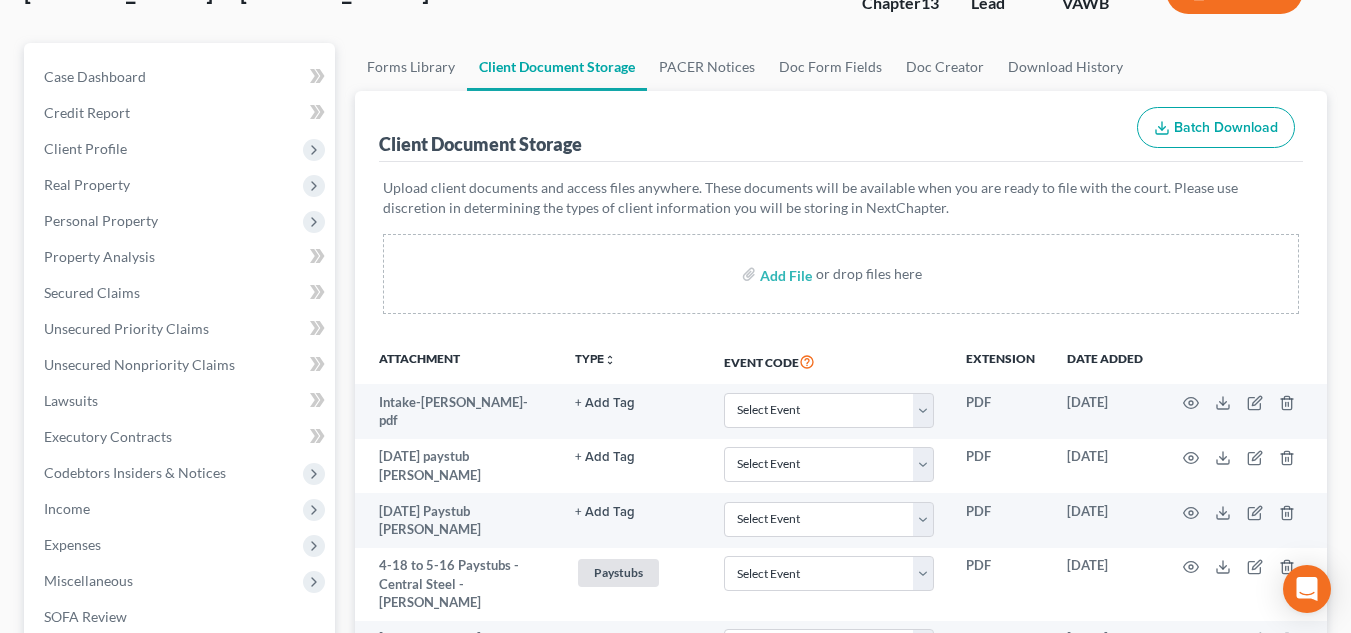scroll, scrollTop: 0, scrollLeft: 0, axis: both 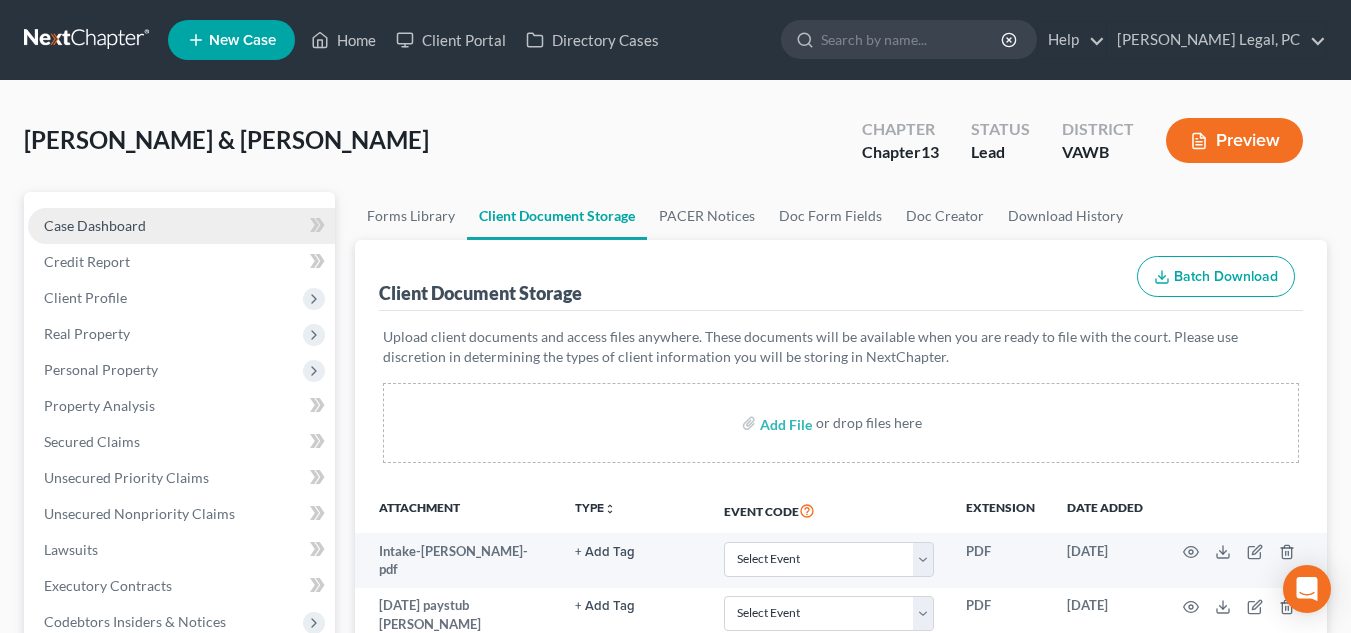 click on "Case Dashboard" at bounding box center (95, 225) 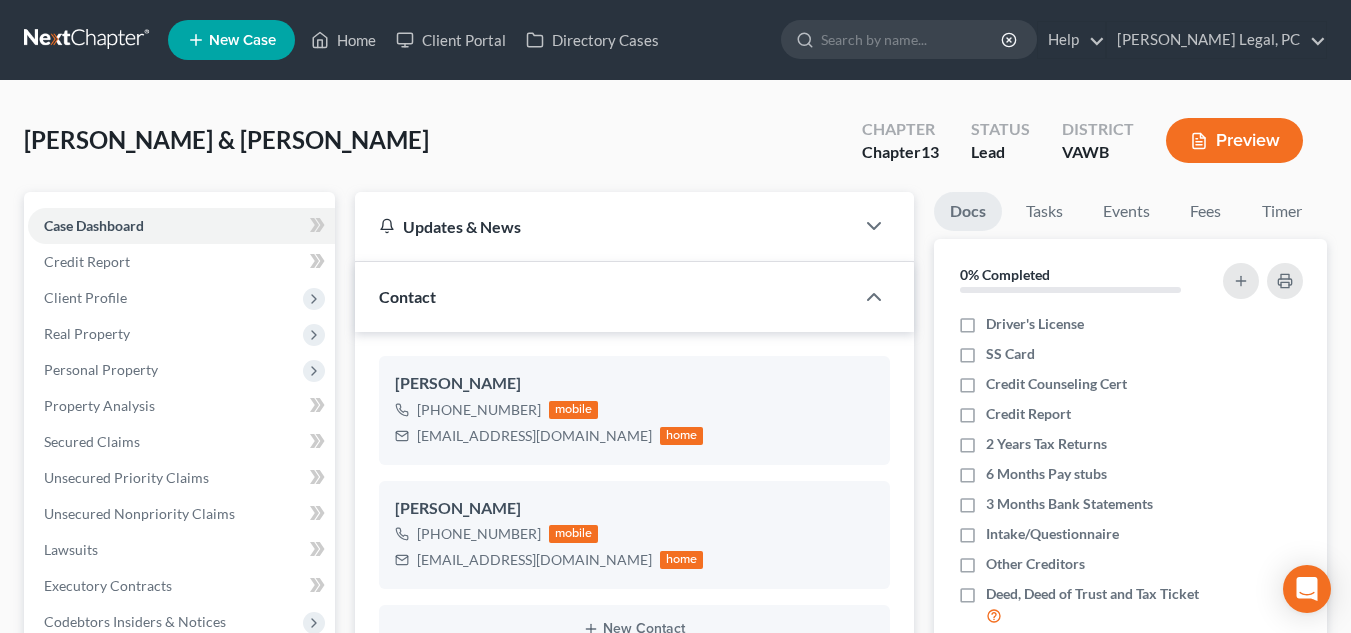scroll, scrollTop: 727, scrollLeft: 0, axis: vertical 